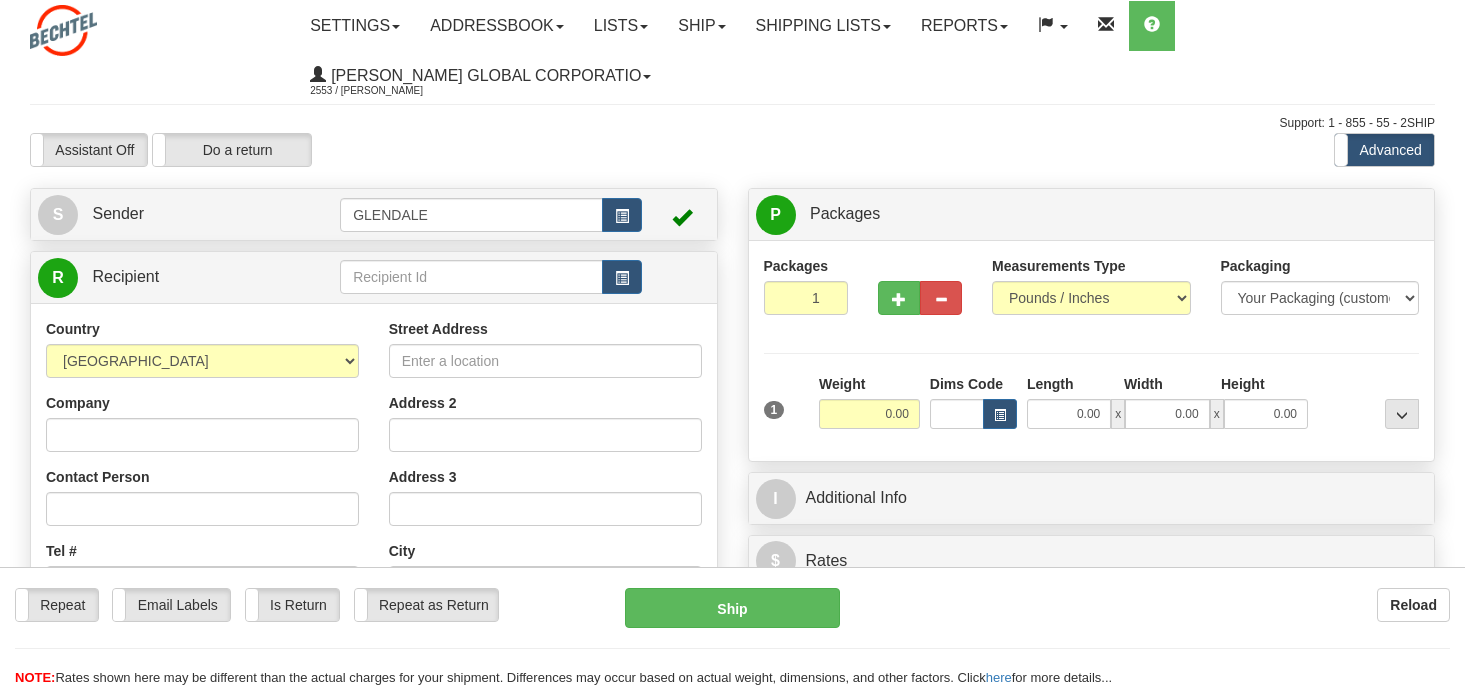 scroll, scrollTop: 0, scrollLeft: 0, axis: both 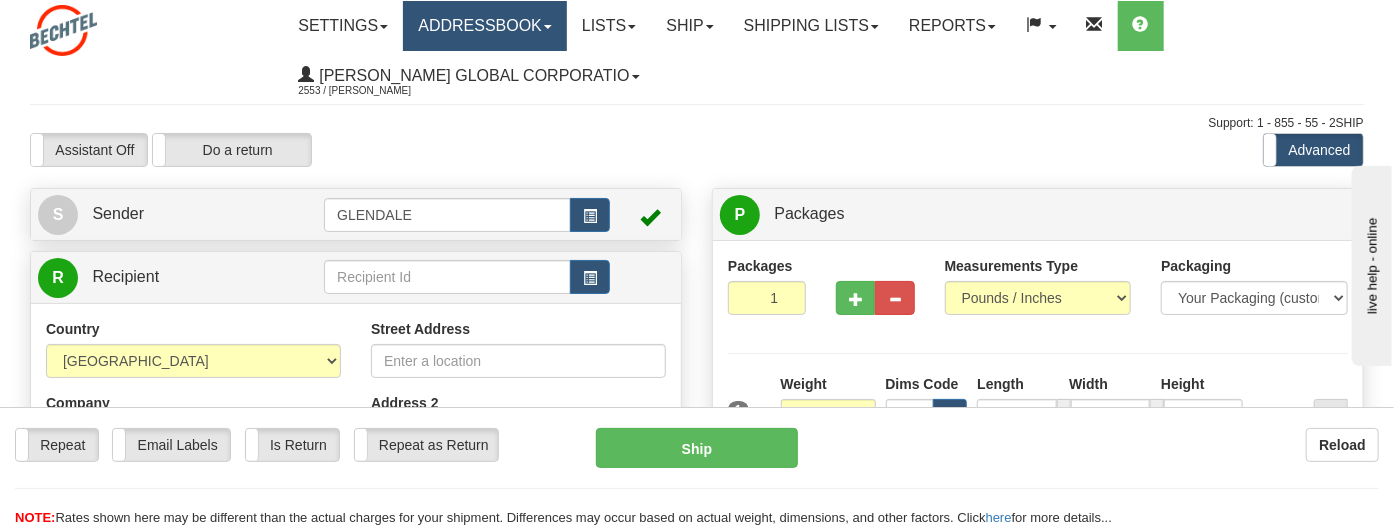 click on "Addressbook" at bounding box center [485, 26] 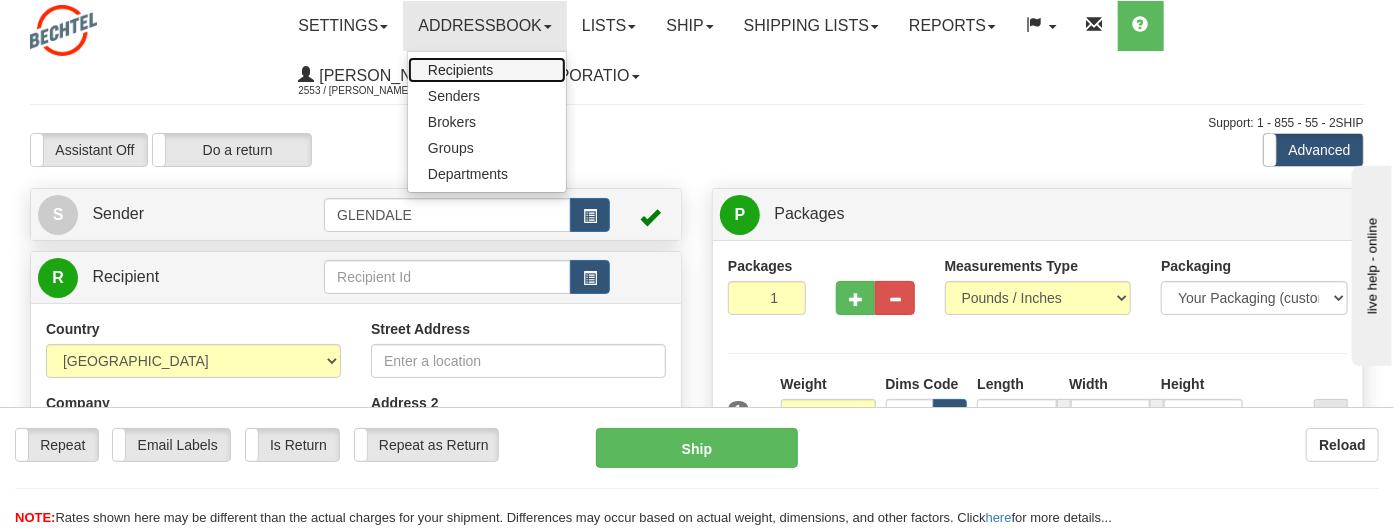 click on "Recipients" at bounding box center (487, 70) 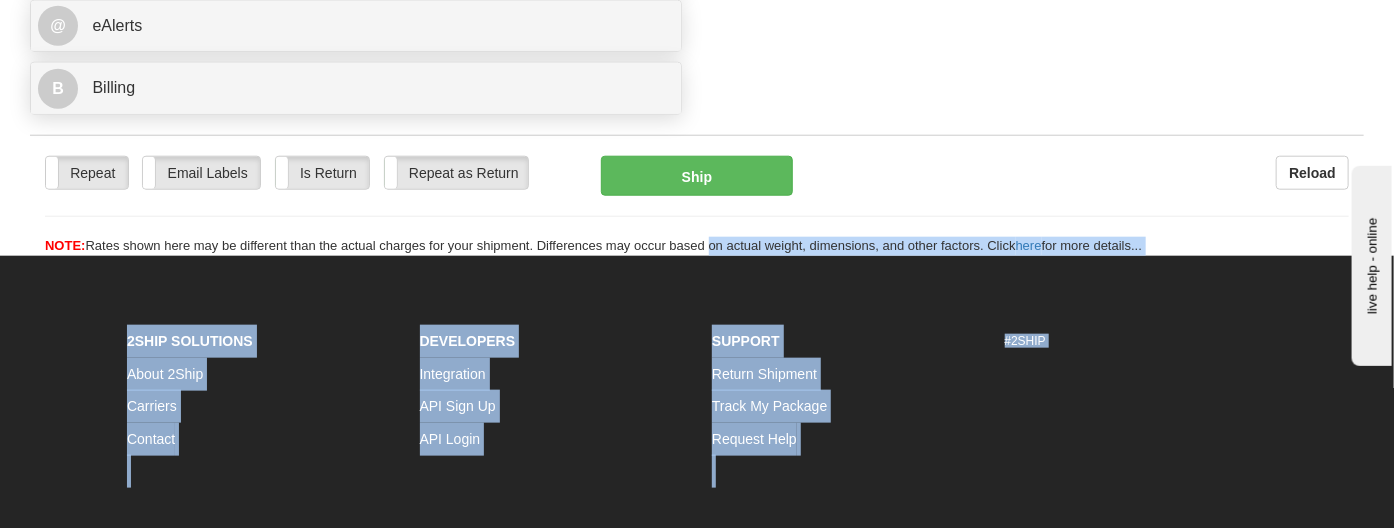 scroll, scrollTop: 1026, scrollLeft: 0, axis: vertical 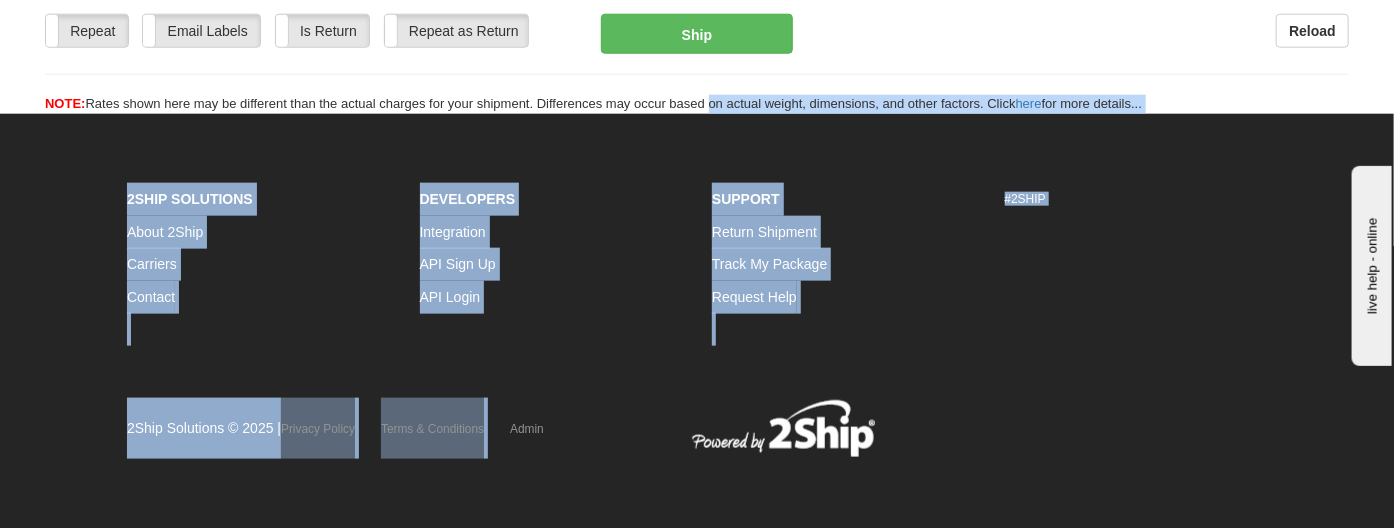 drag, startPoint x: 507, startPoint y: 525, endPoint x: 501, endPoint y: 554, distance: 29.614185 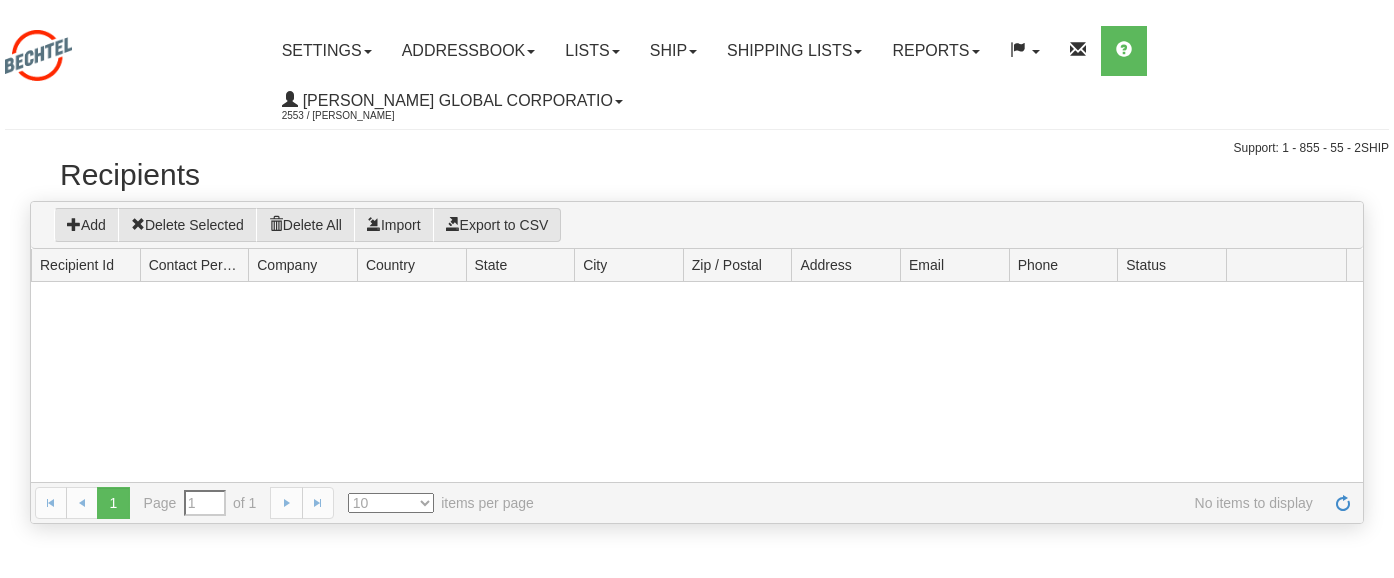 scroll, scrollTop: 0, scrollLeft: 0, axis: both 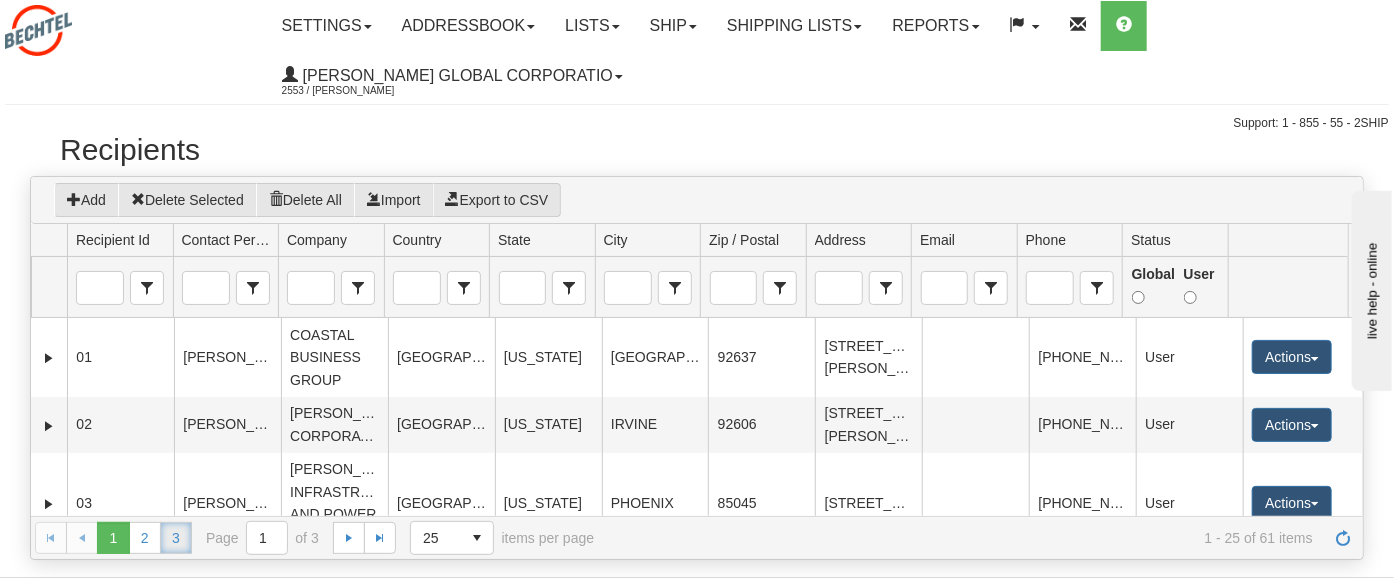 click on "3" at bounding box center [176, 538] 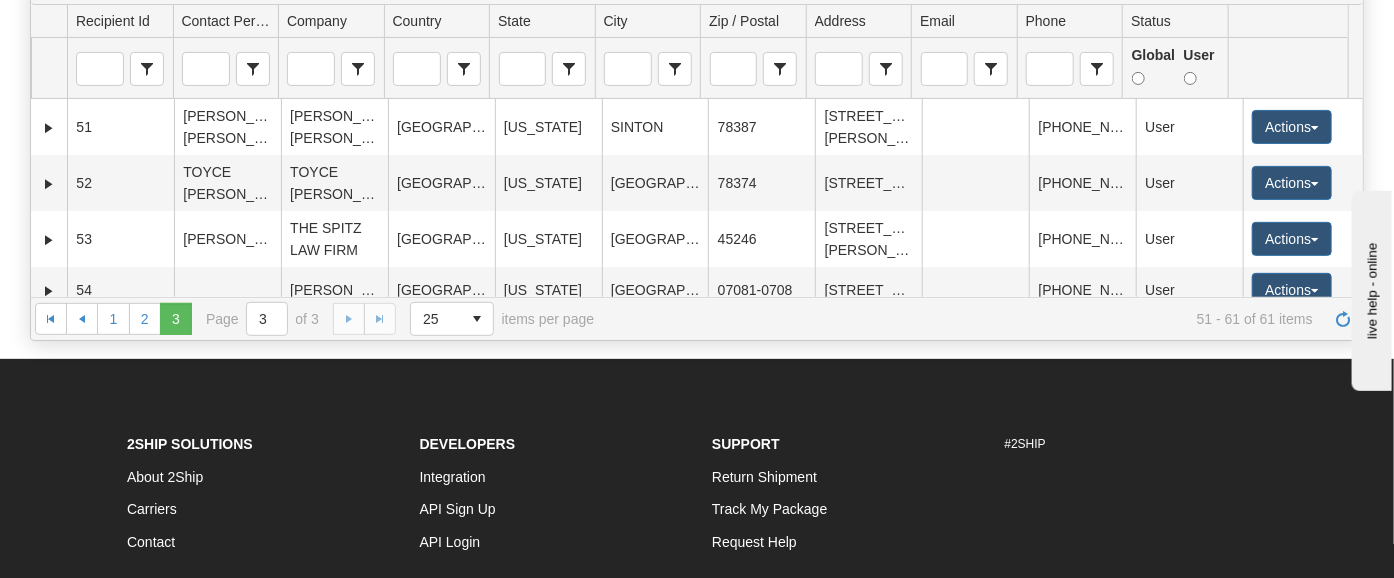 scroll, scrollTop: 223, scrollLeft: 0, axis: vertical 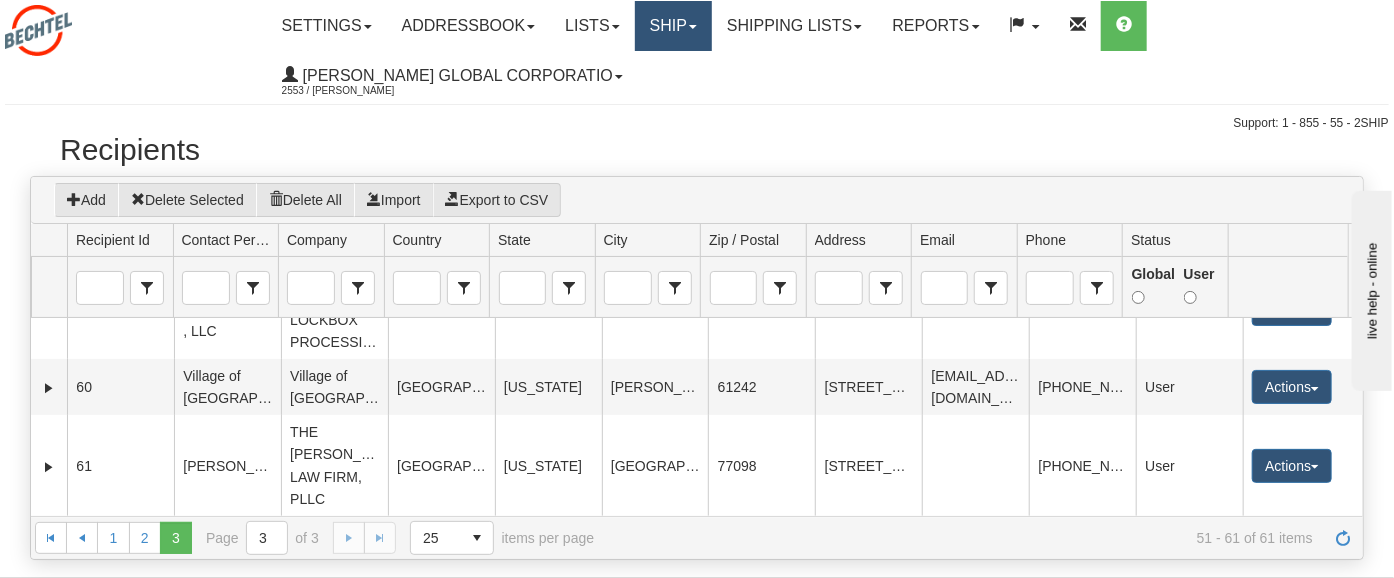 click on "Ship" at bounding box center [673, 26] 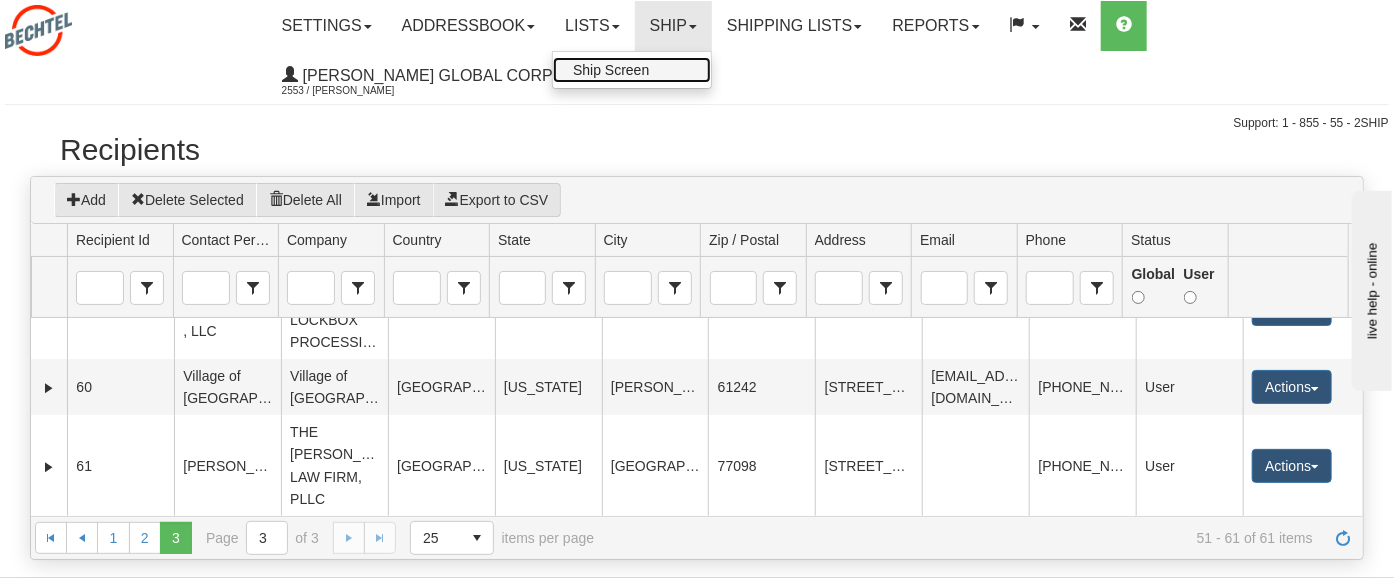 click on "Ship Screen" at bounding box center (632, 70) 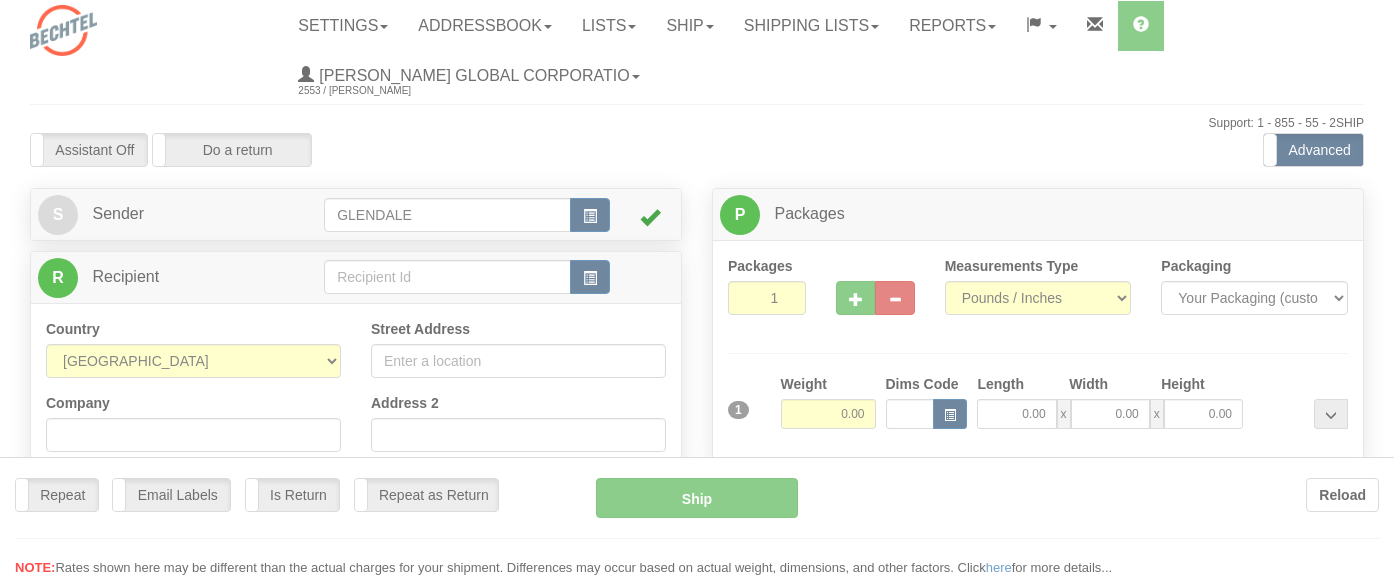 scroll, scrollTop: 0, scrollLeft: 0, axis: both 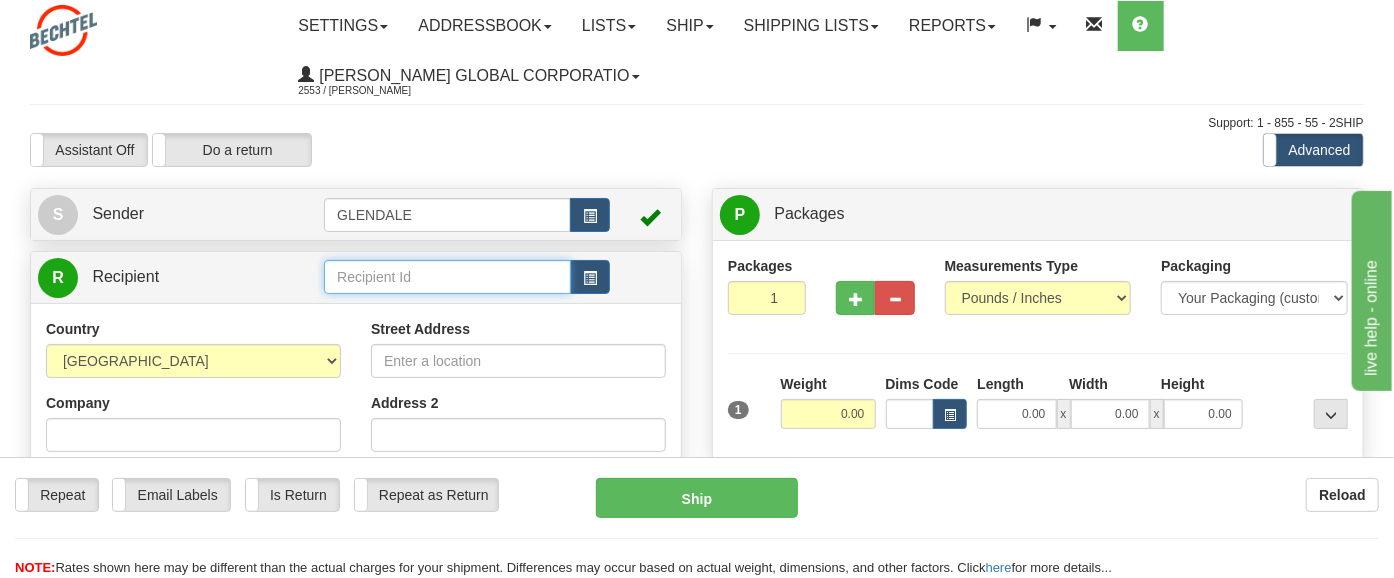 click at bounding box center (447, 277) 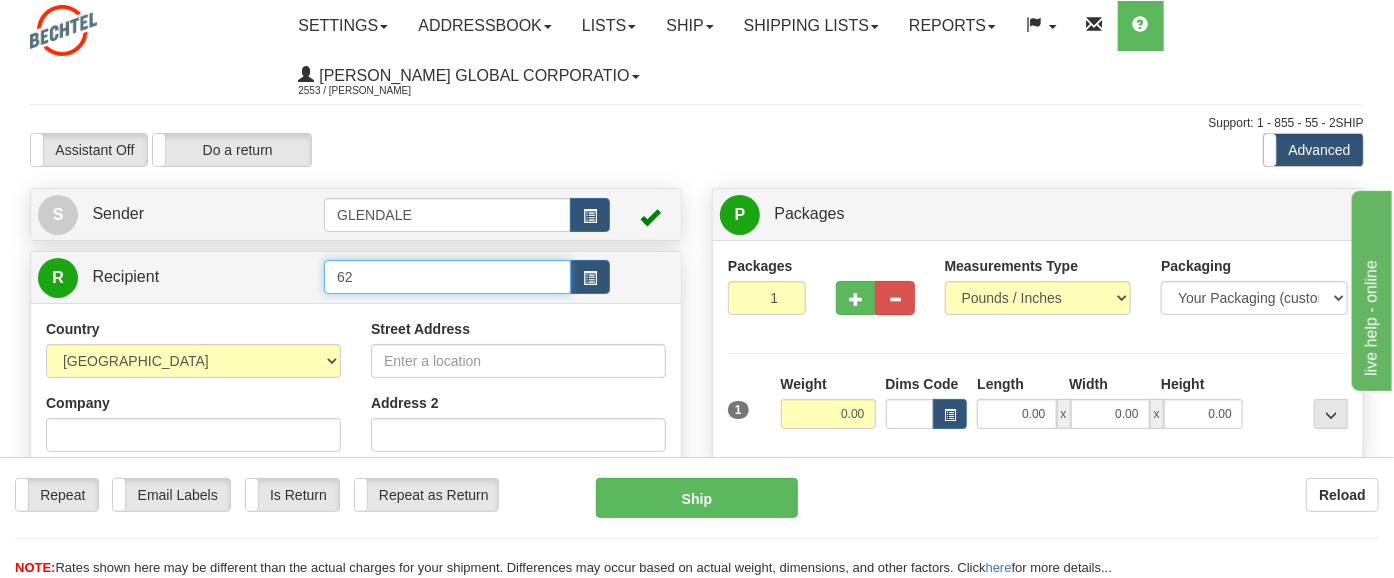 type on "62" 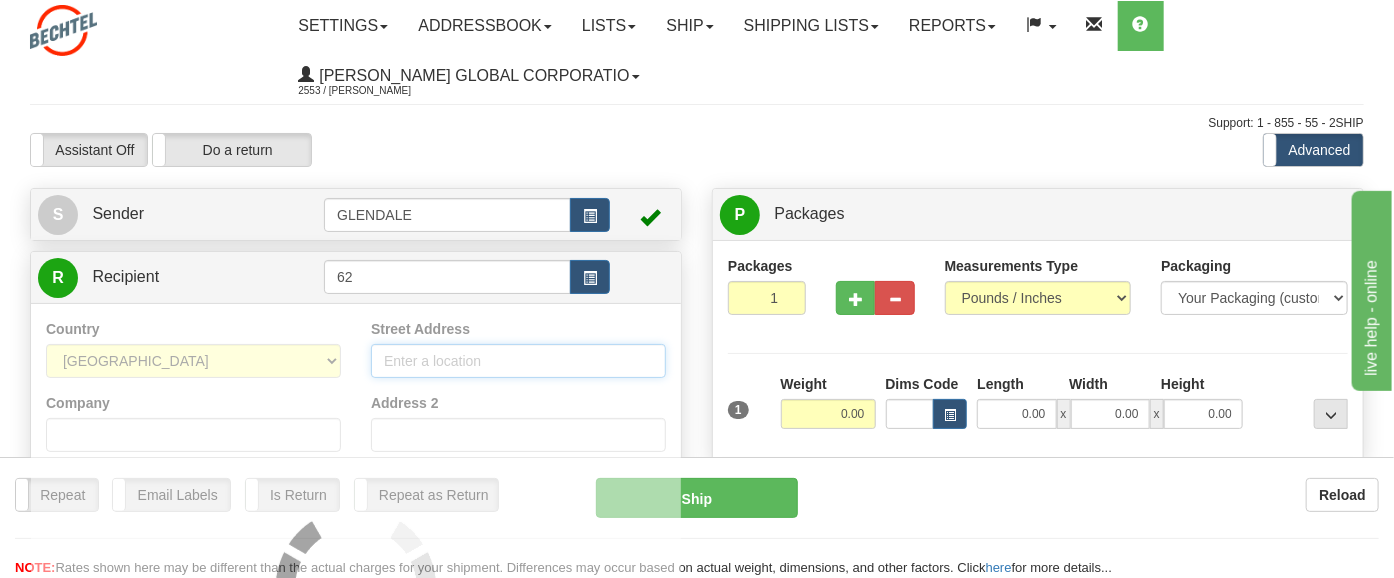 click on "Street Address" at bounding box center (518, 361) 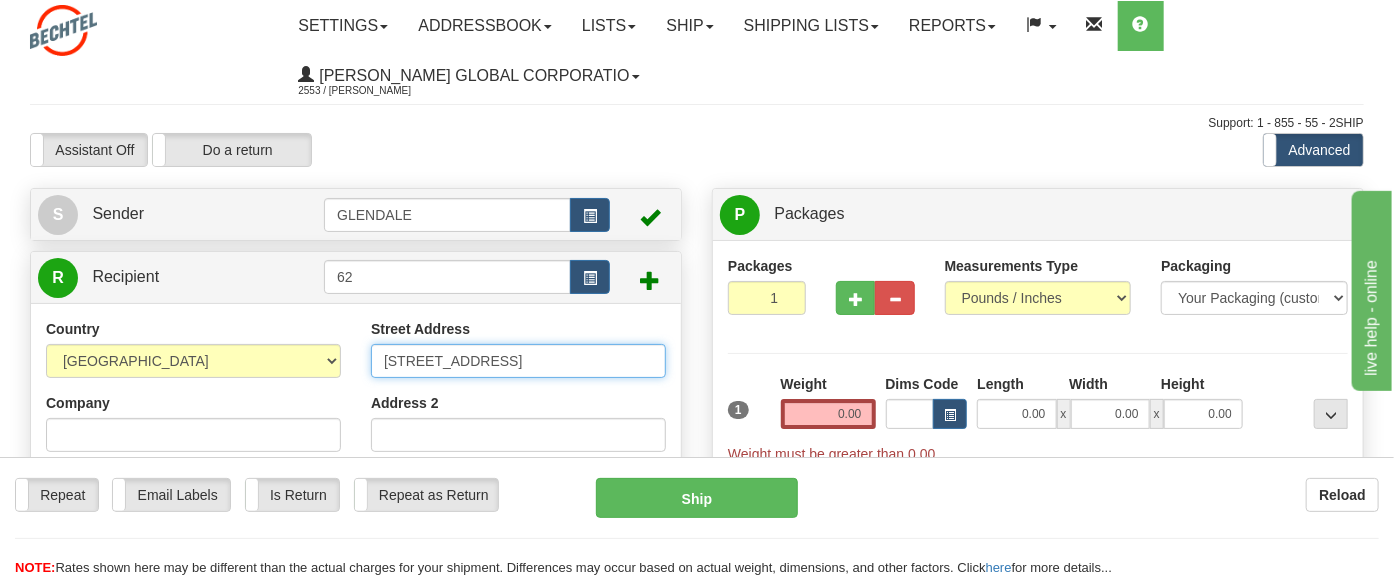 type on "[STREET_ADDRESS]" 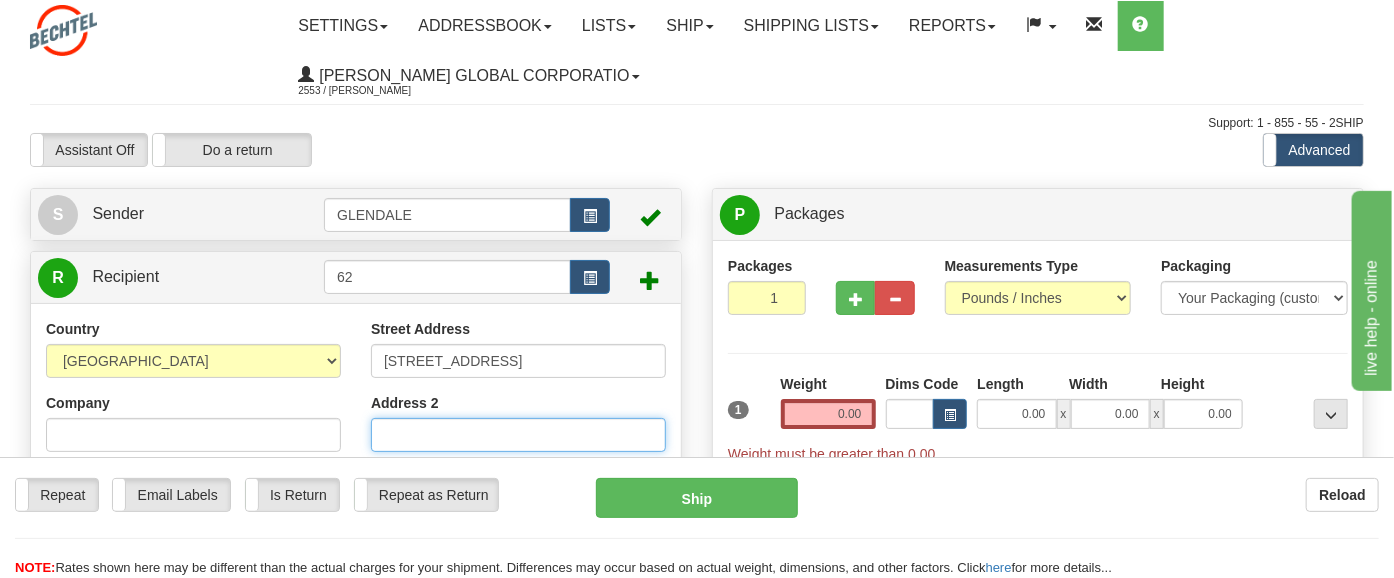 click on "Address 2" at bounding box center (518, 435) 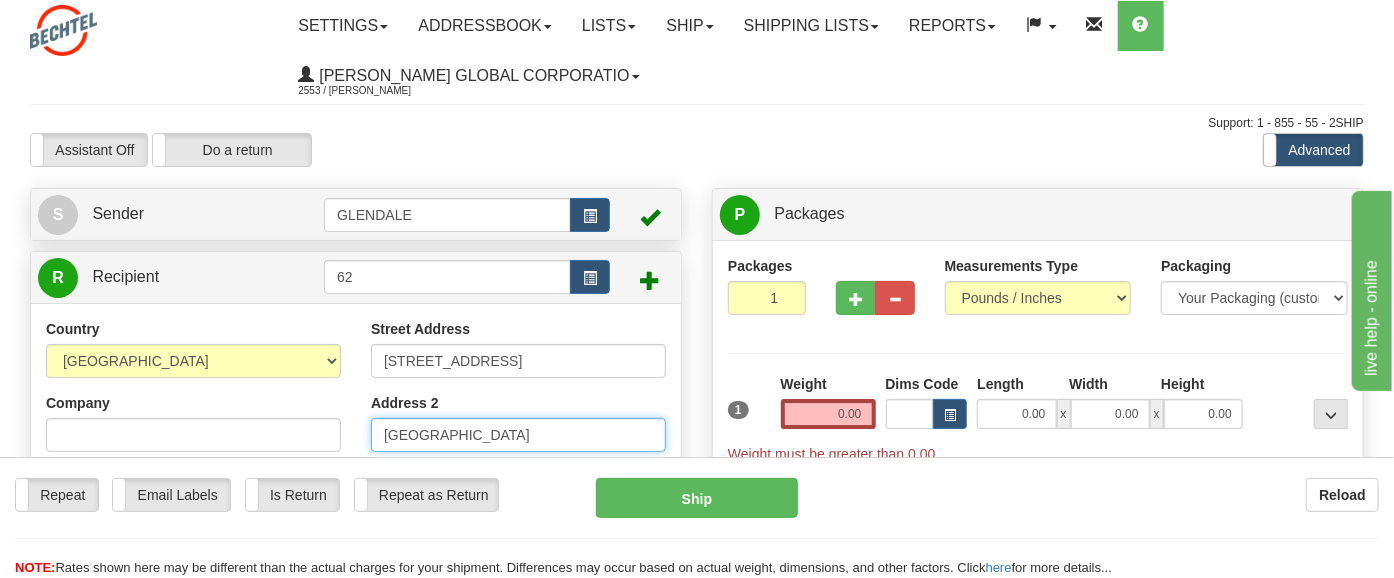 type on "[GEOGRAPHIC_DATA]" 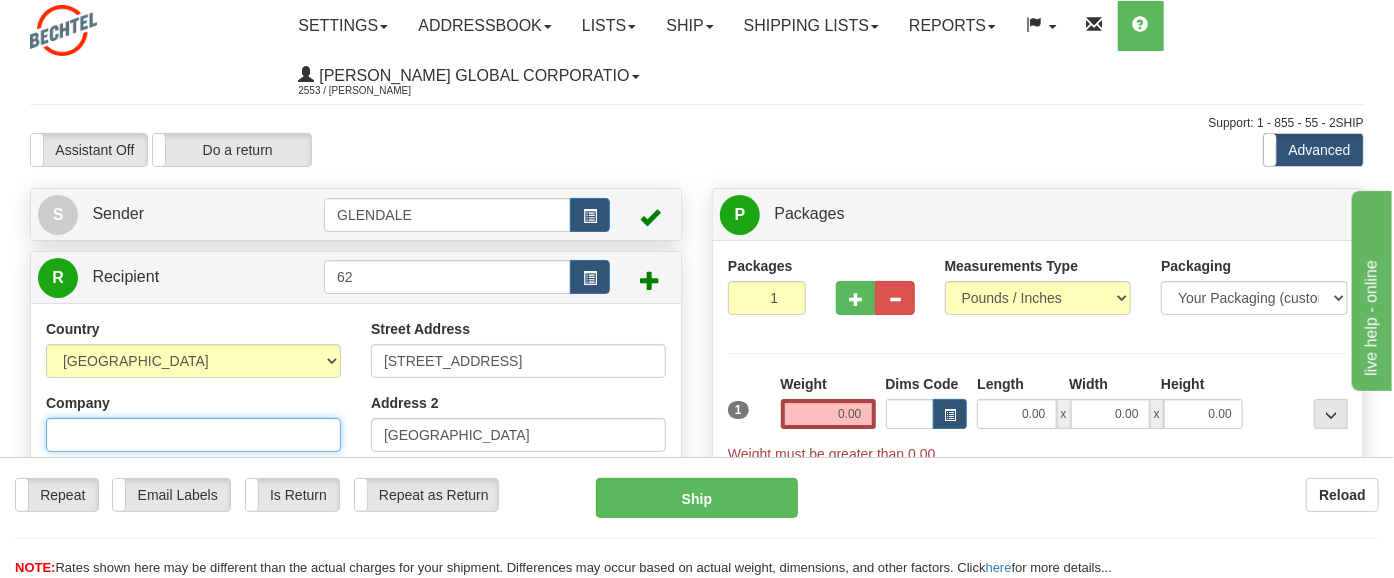 click on "Company" at bounding box center [193, 435] 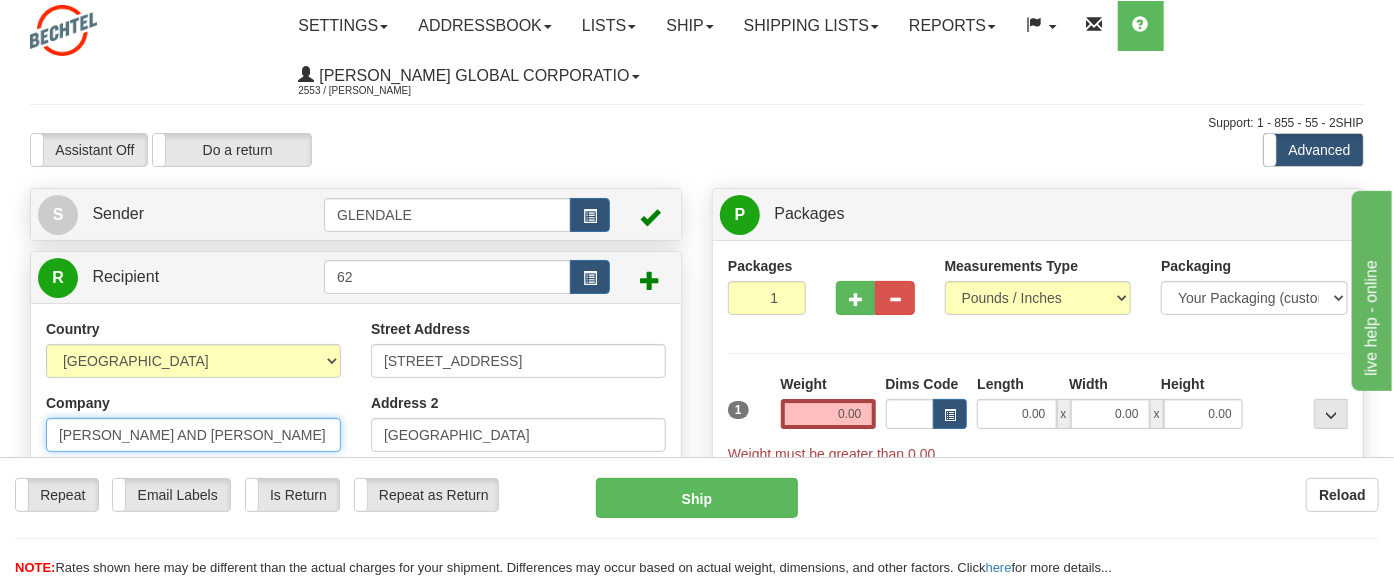 scroll, scrollTop: 0, scrollLeft: 73, axis: horizontal 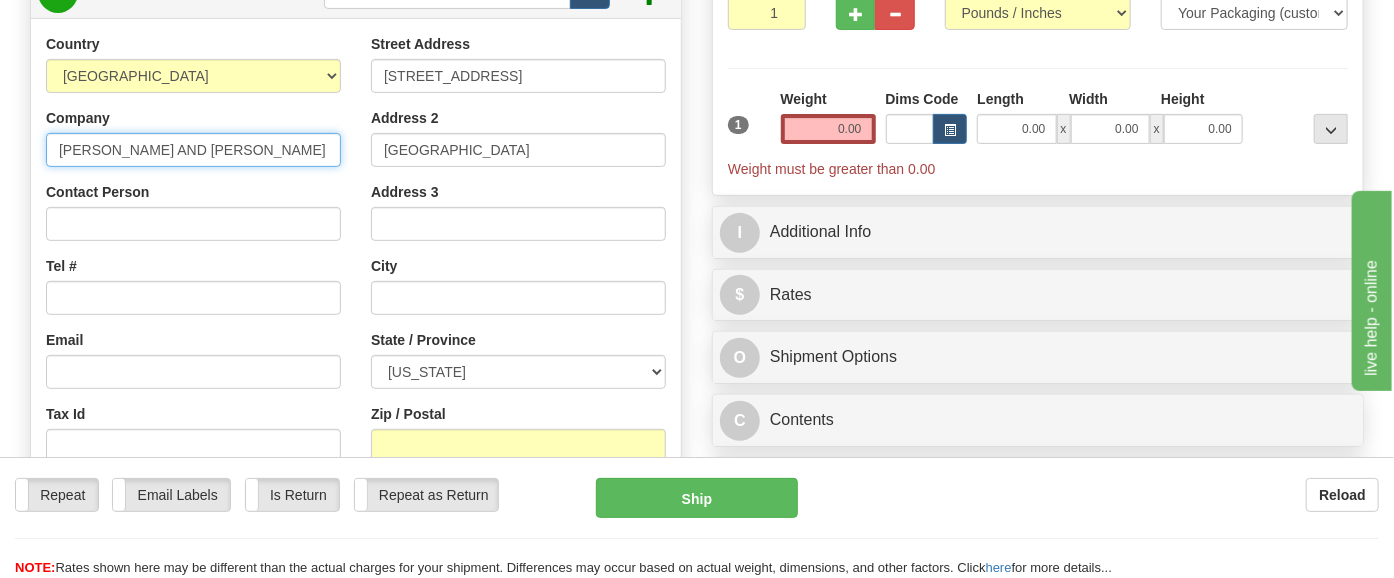 type on "[PERSON_NAME] AND [PERSON_NAME]" 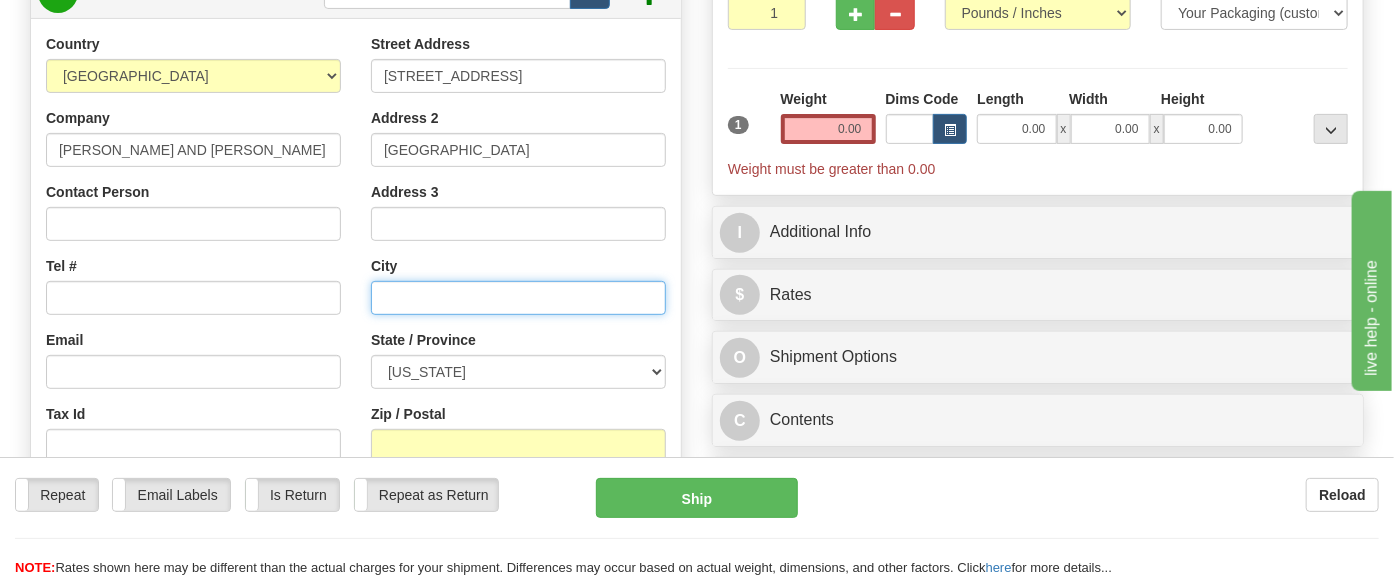 scroll, scrollTop: 0, scrollLeft: 0, axis: both 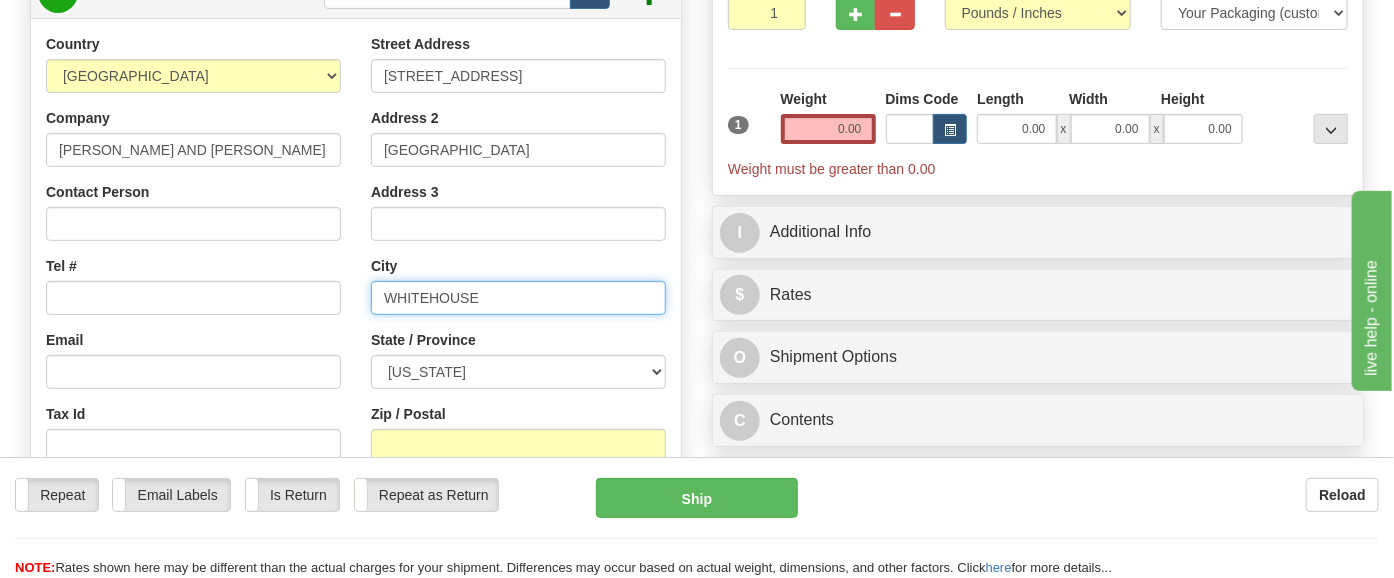 type on "WHITEHOUSE" 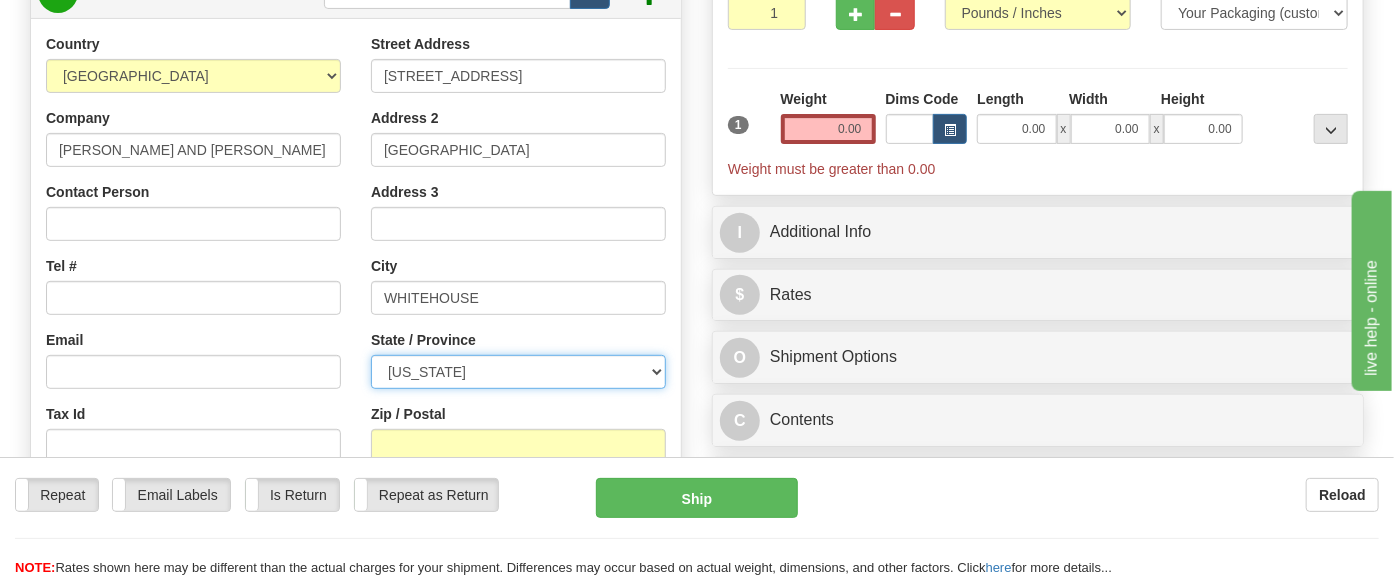 click on "[US_STATE] [US_STATE] [US_STATE] [US_STATE] Armed Forces America Armed Forces Europe Armed Forces Pacific [US_STATE] [US_STATE] [US_STATE] [US_STATE] [US_STATE][GEOGRAPHIC_DATA] [US_STATE] [US_STATE] [US_STATE] [US_STATE] [US_STATE] [US_STATE] [US_STATE] [US_STATE] [US_STATE] [US_STATE] [US_STATE] [US_STATE] [US_STATE] [US_STATE] [US_STATE] [US_STATE] [US_STATE] [US_STATE] [US_STATE] [US_STATE] [US_STATE] [US_STATE] [US_STATE] [US_STATE] [US_STATE] [US_STATE] [US_STATE] [US_STATE] [US_STATE] [US_STATE] [US_STATE] [US_STATE] [US_STATE] [US_STATE] [US_STATE] [US_STATE] [US_STATE] [US_STATE] [US_STATE][PERSON_NAME][US_STATE] STATE [US_STATE] [US_STATE] [US_STATE]" at bounding box center (518, 372) 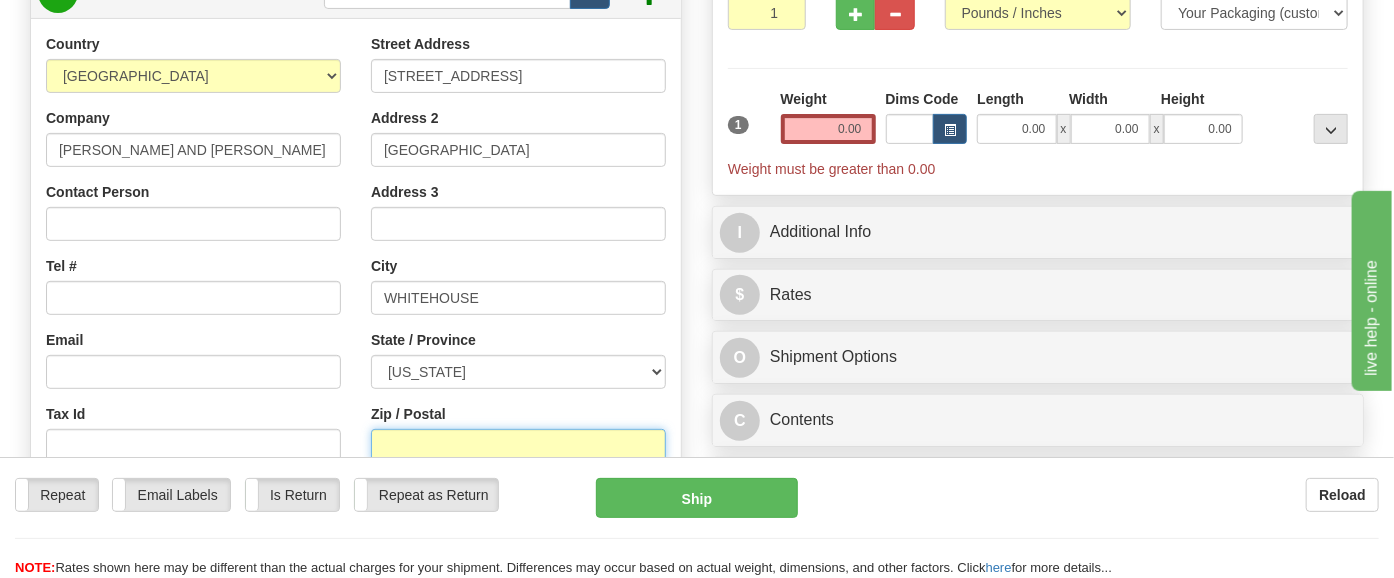 click on "Zip / Postal" at bounding box center (518, 446) 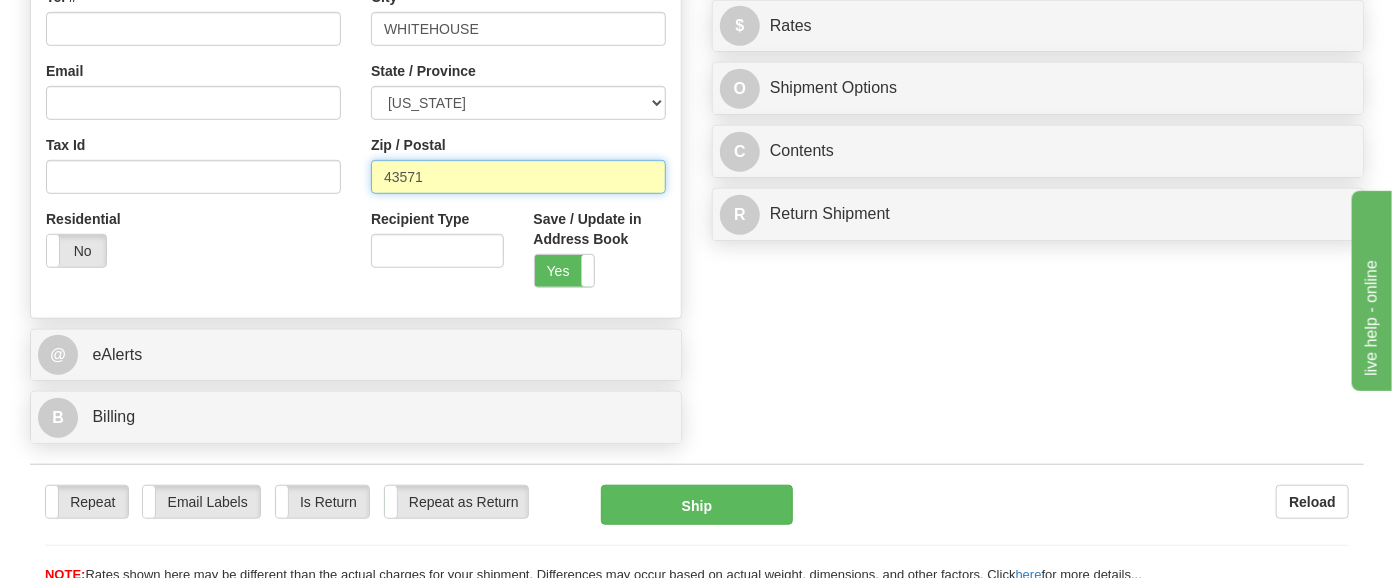 scroll, scrollTop: 556, scrollLeft: 0, axis: vertical 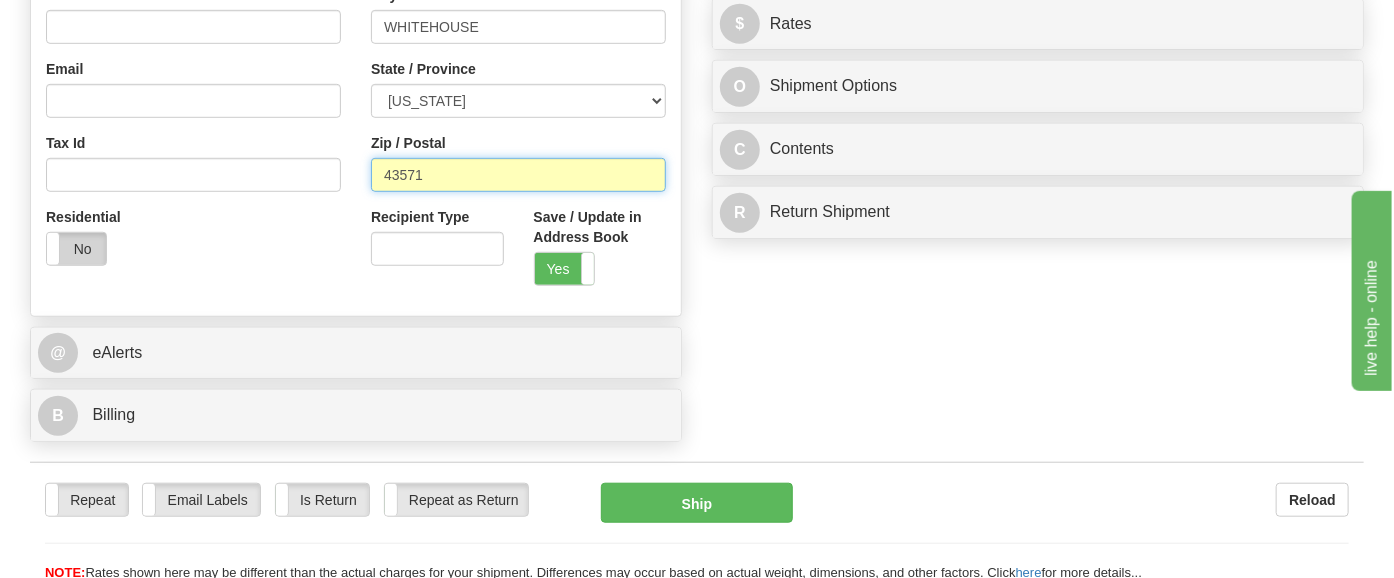 type on "43571" 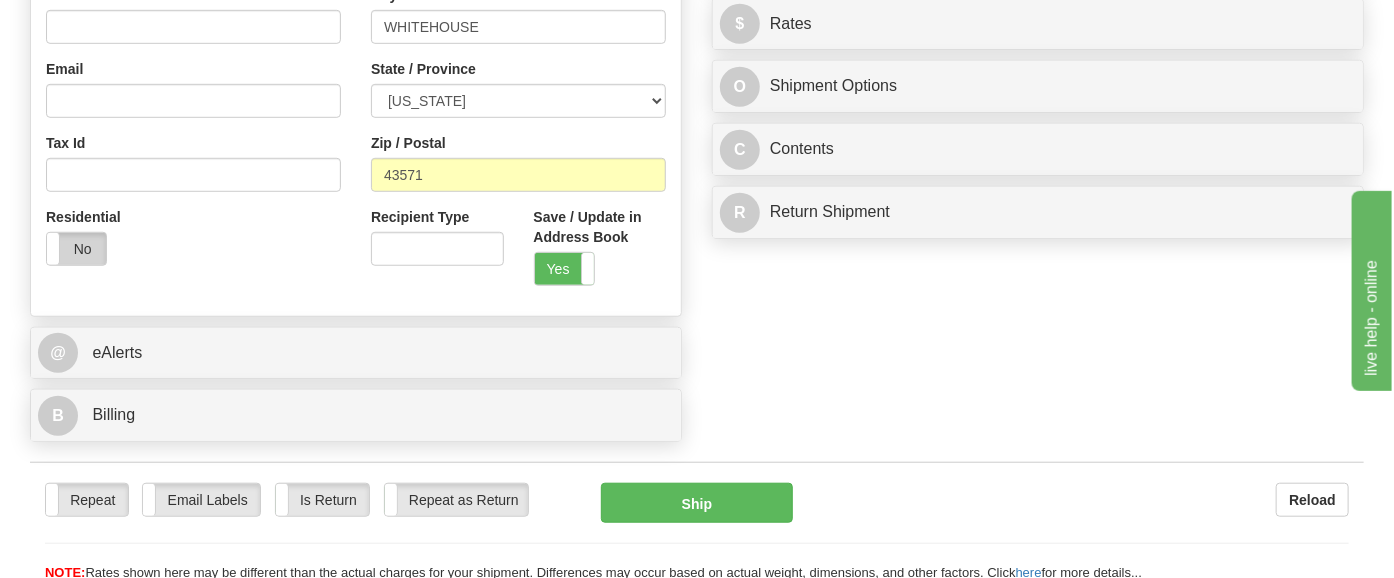 click on "No" at bounding box center [76, 249] 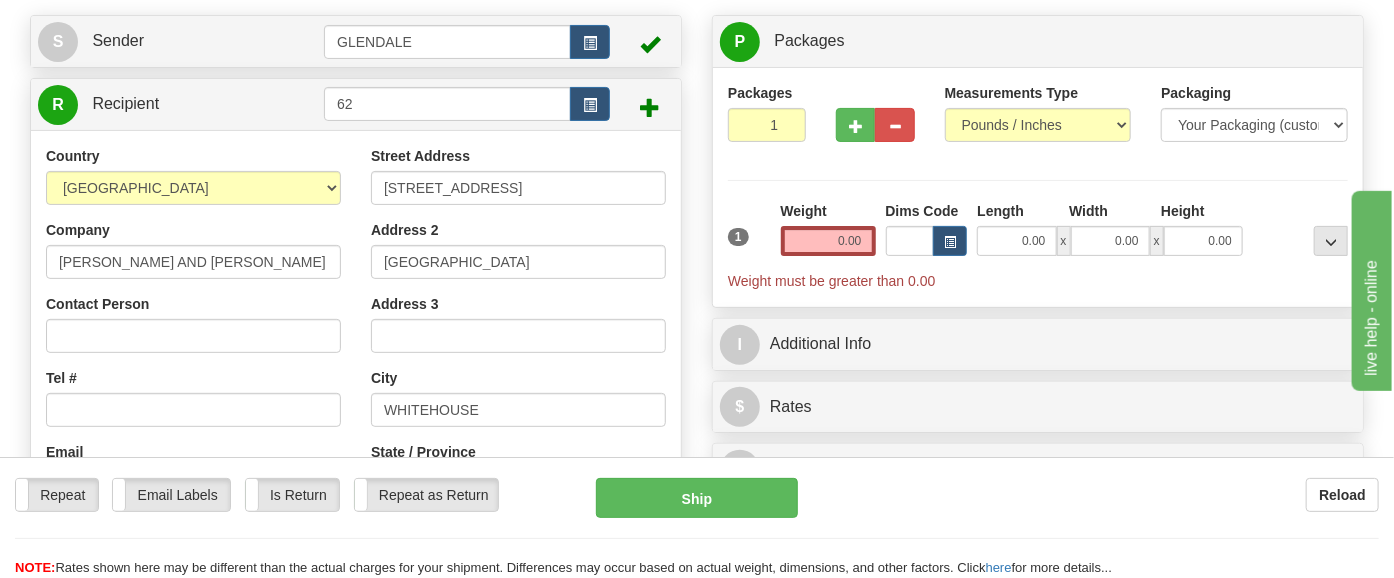 scroll, scrollTop: 164, scrollLeft: 0, axis: vertical 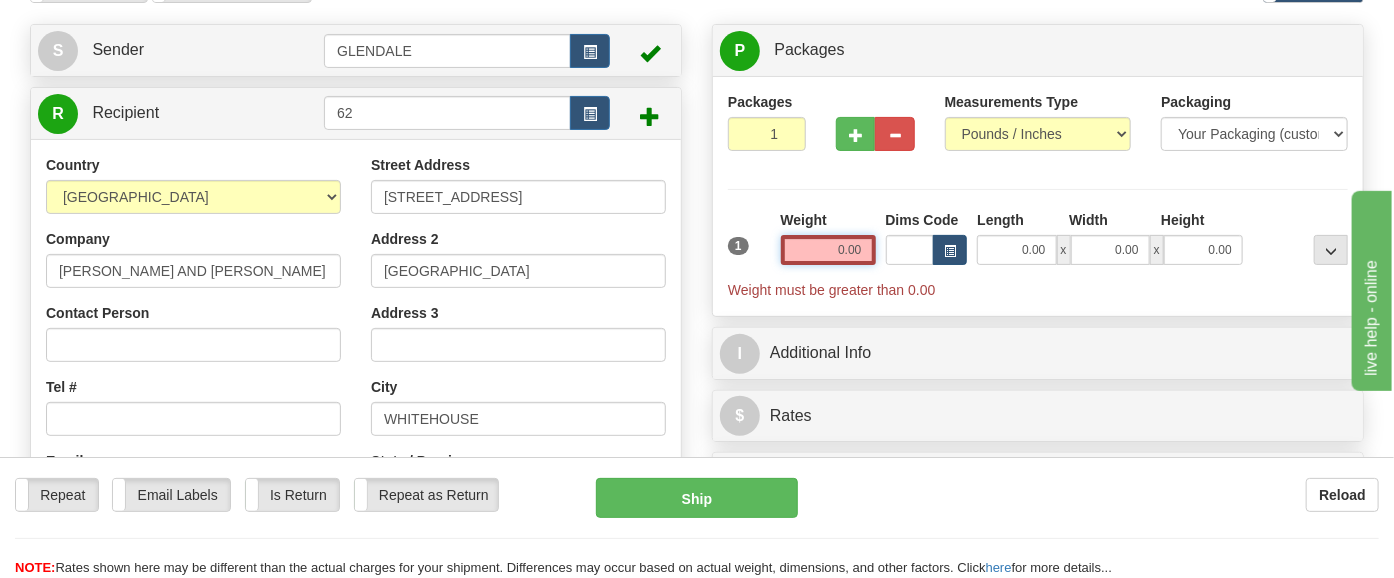 drag, startPoint x: 827, startPoint y: 250, endPoint x: 936, endPoint y: 250, distance: 109 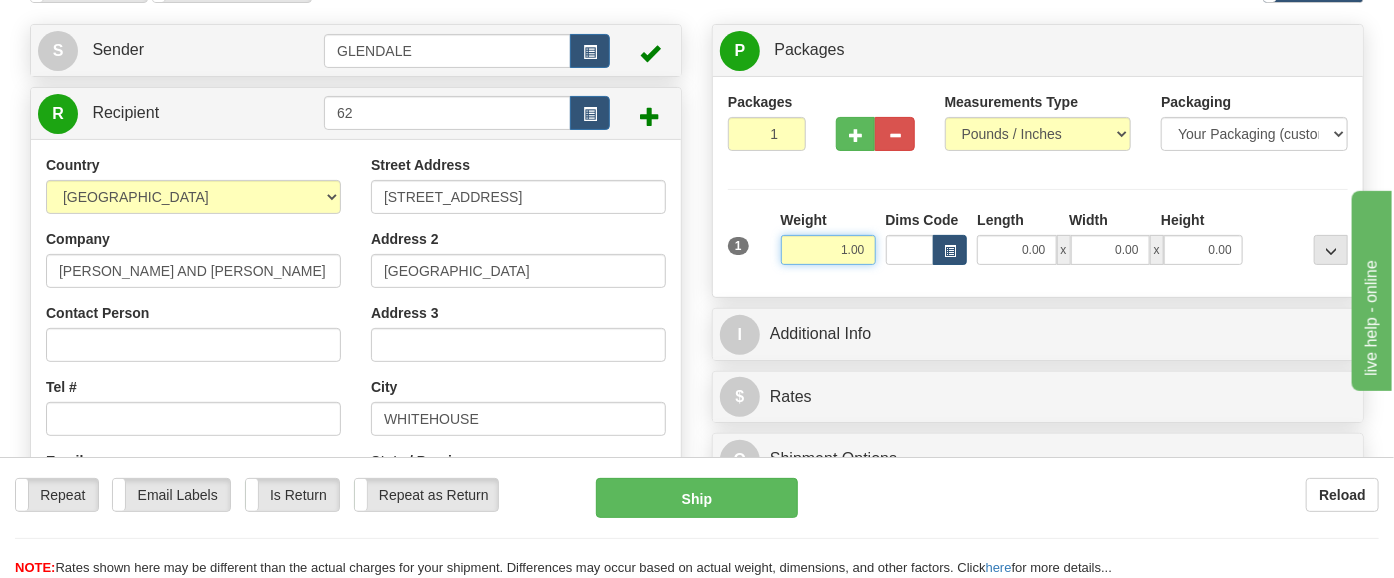 type on "1.00" 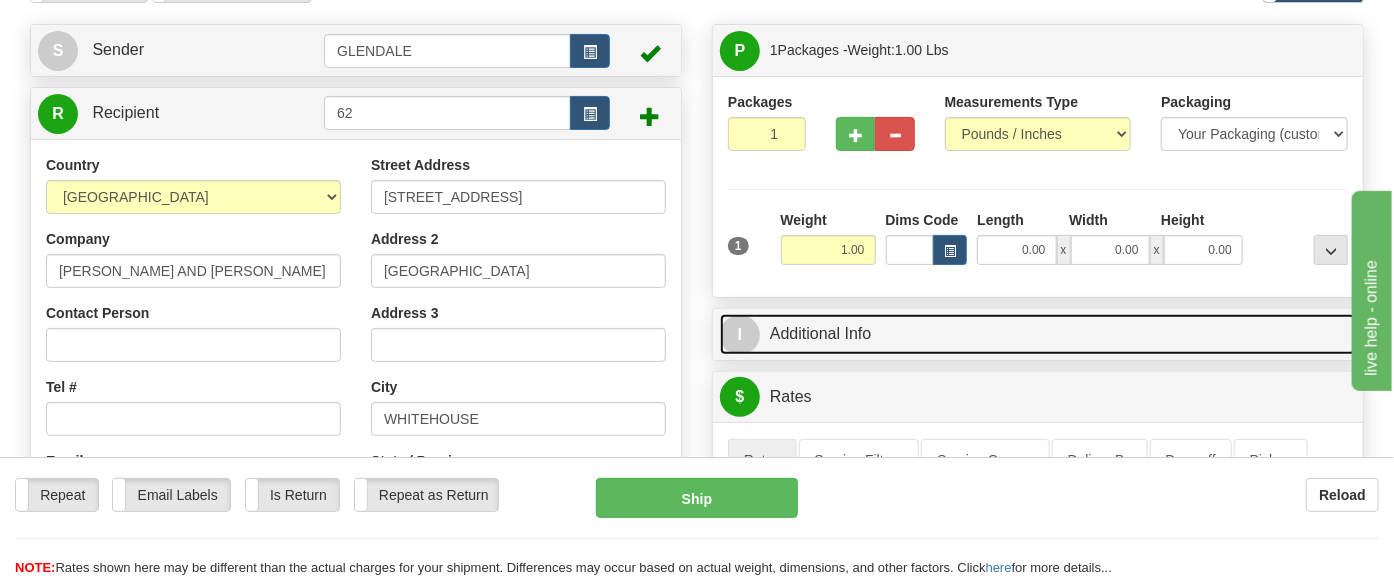 click on "I" at bounding box center (740, 335) 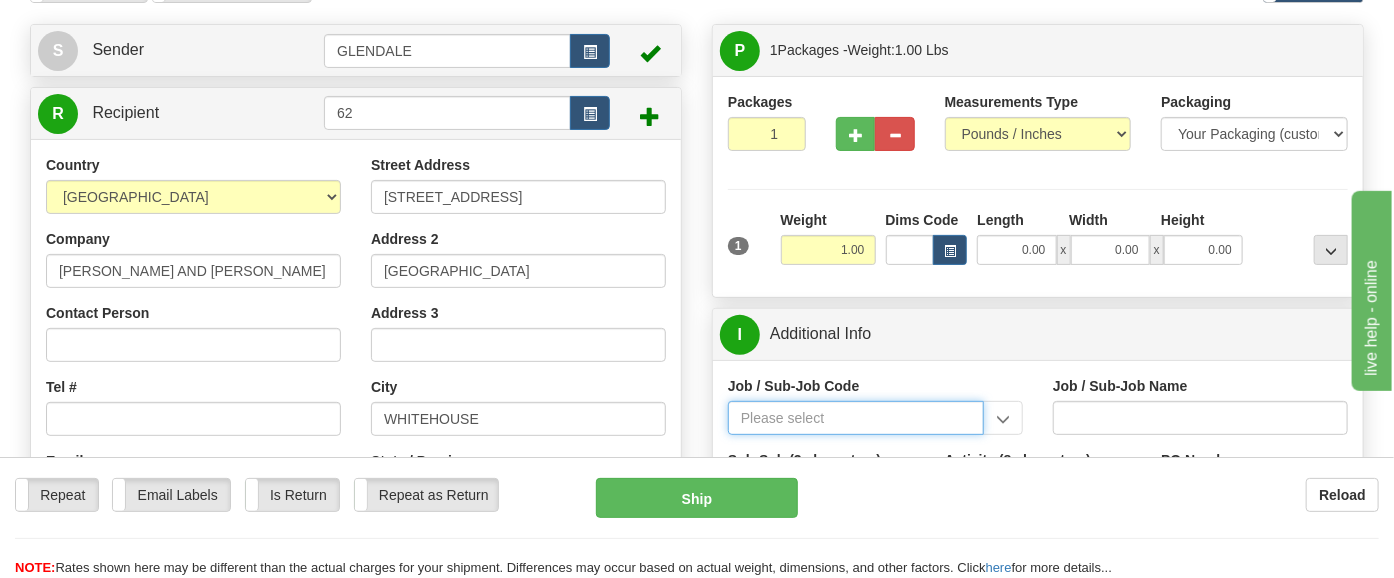 click on "Job / Sub-Job Code" at bounding box center [856, 418] 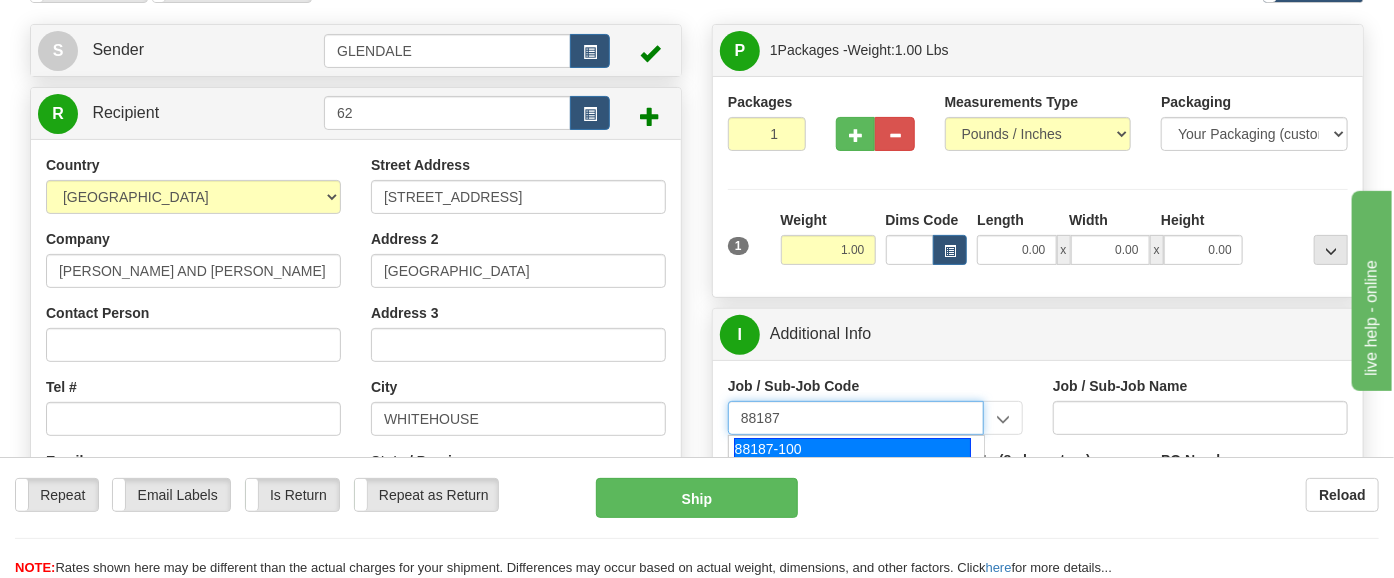 type on "88187-100" 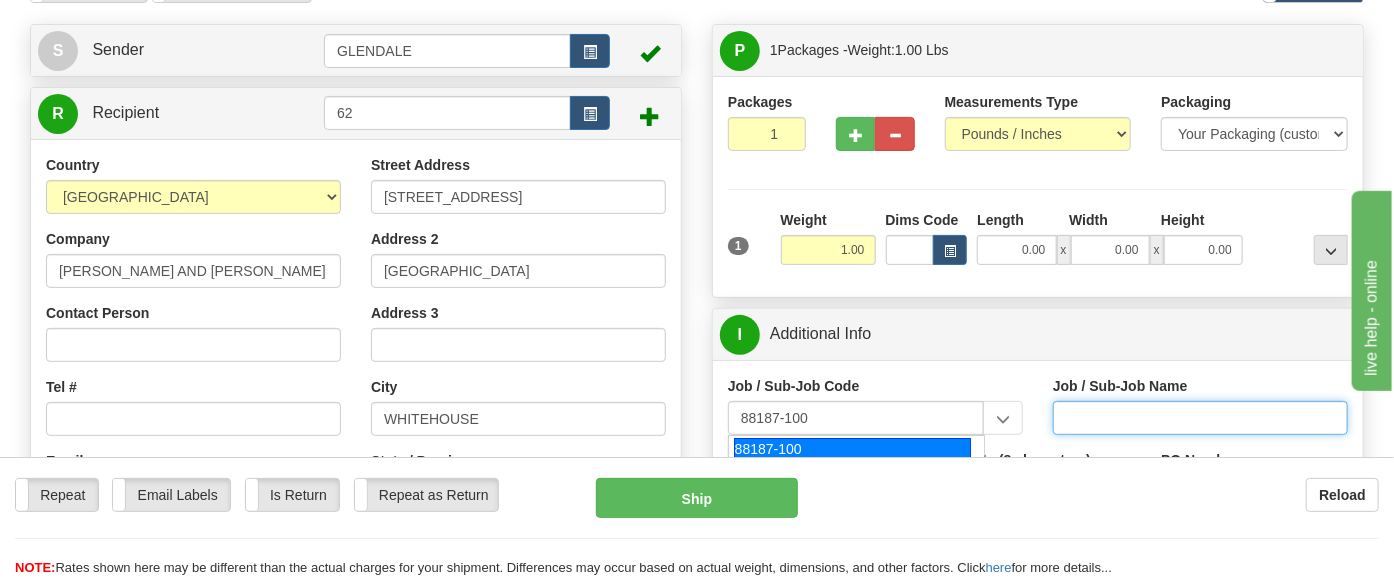 type on "[PERSON_NAME] SOLAR - INTERNAL COSTS" 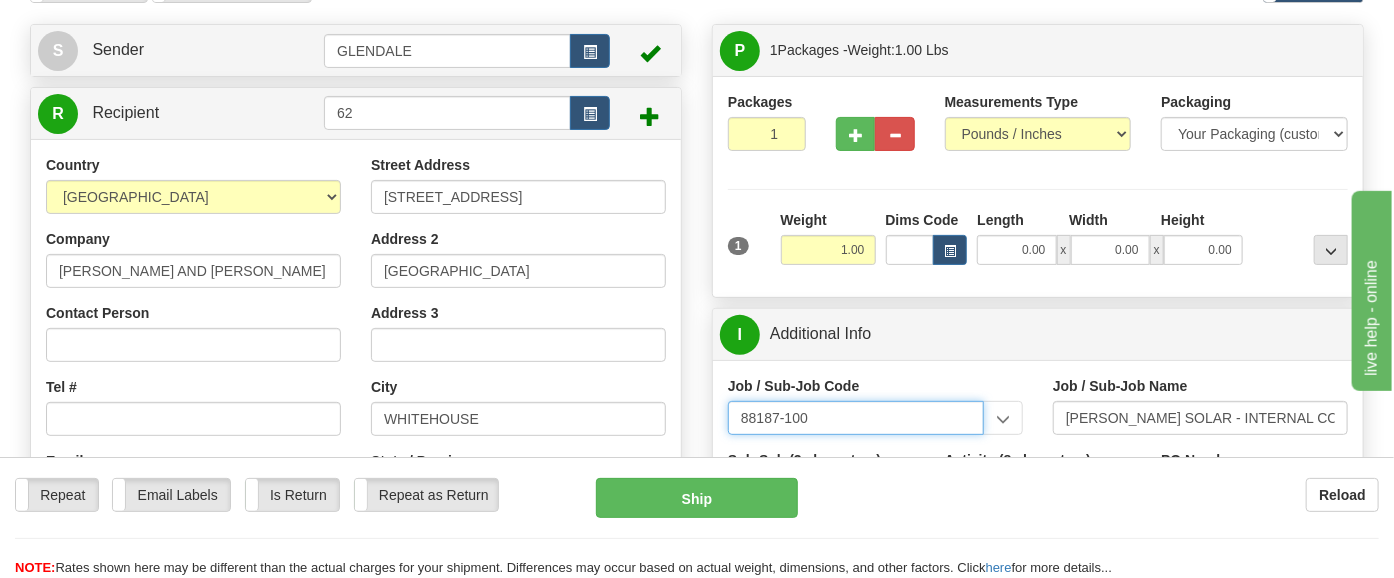 click on "88187-100" at bounding box center [856, 418] 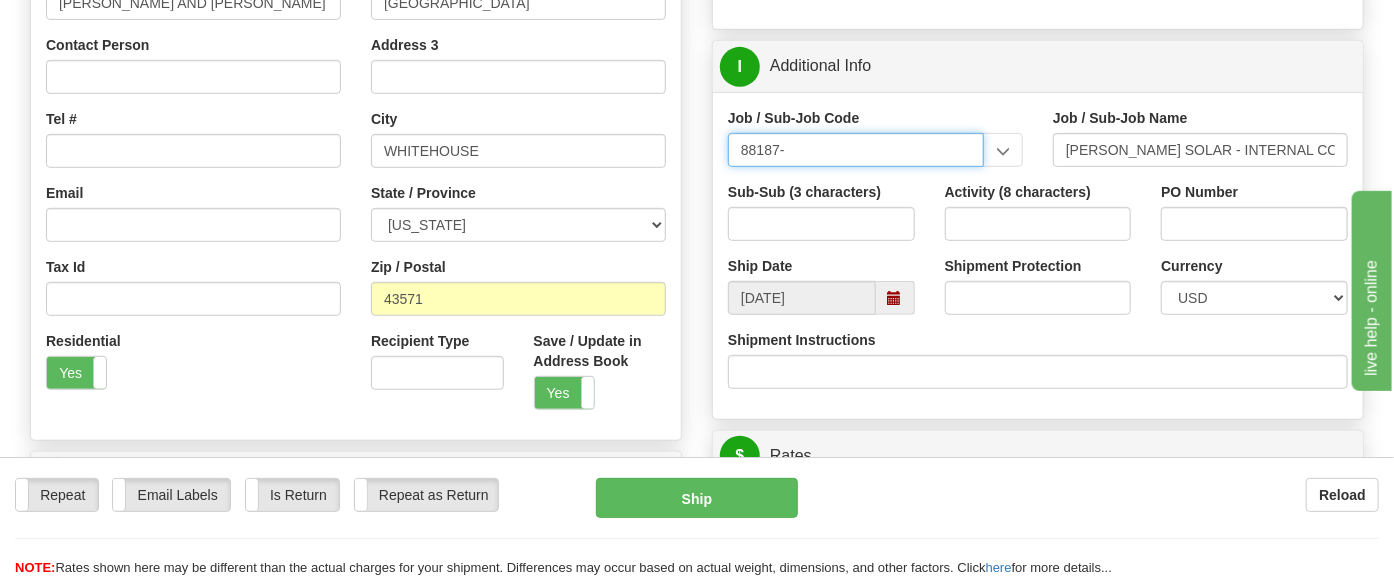 scroll, scrollTop: 443, scrollLeft: 0, axis: vertical 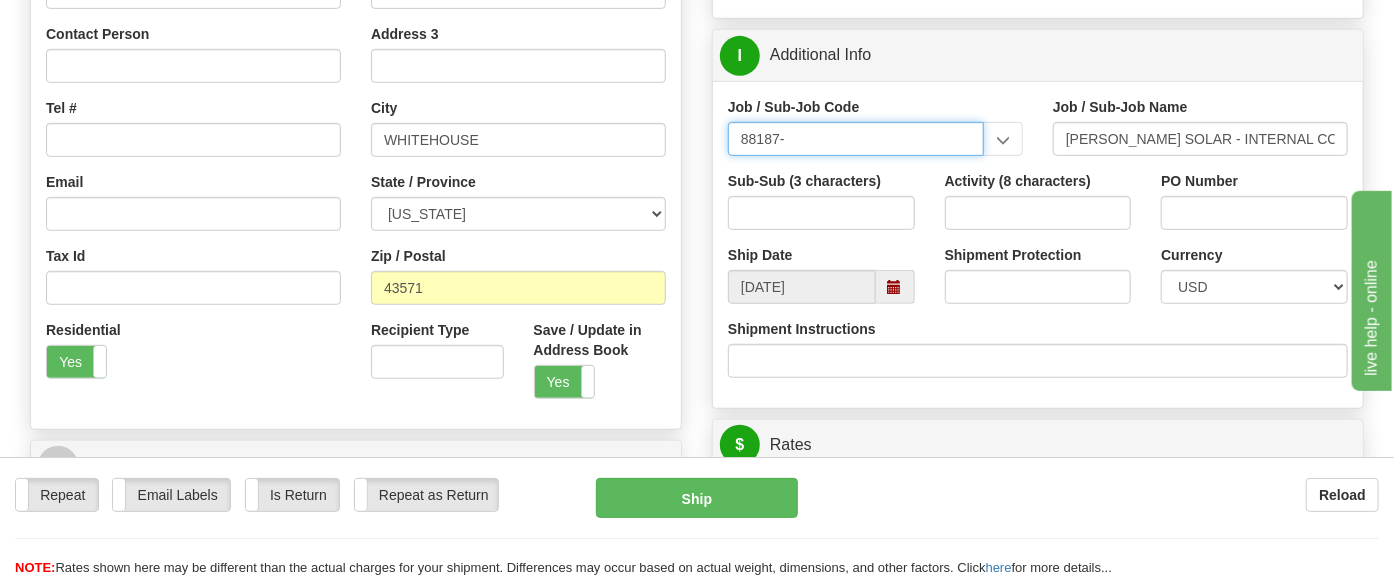 click on "88187-" at bounding box center [856, 139] 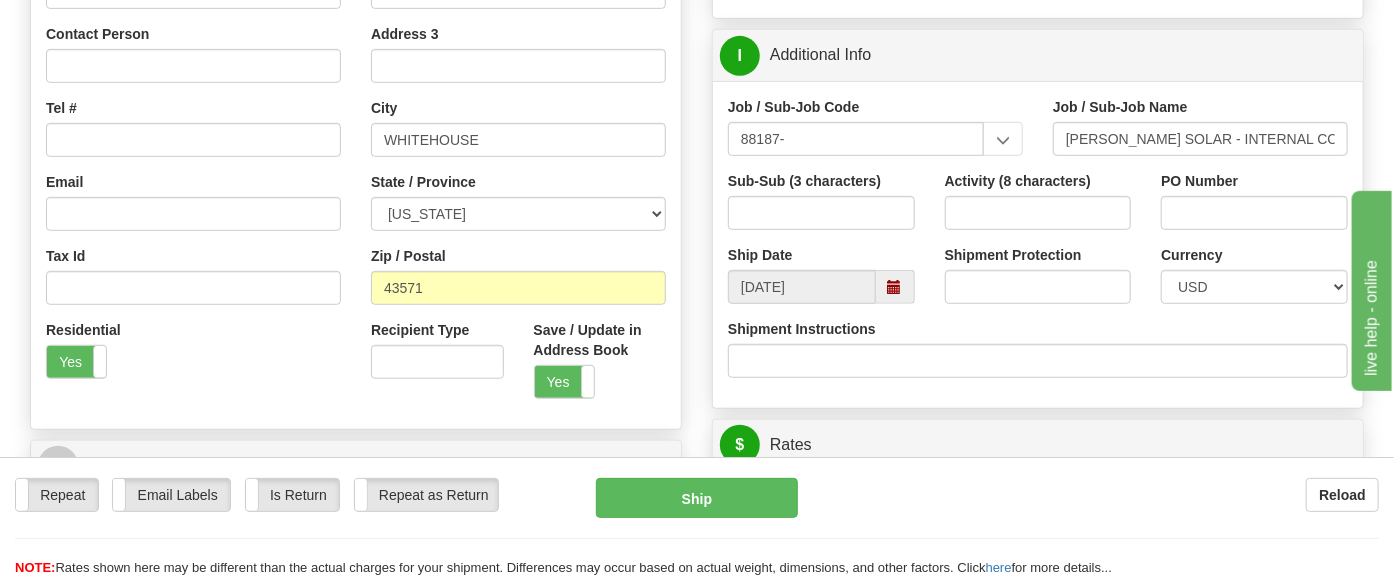 type 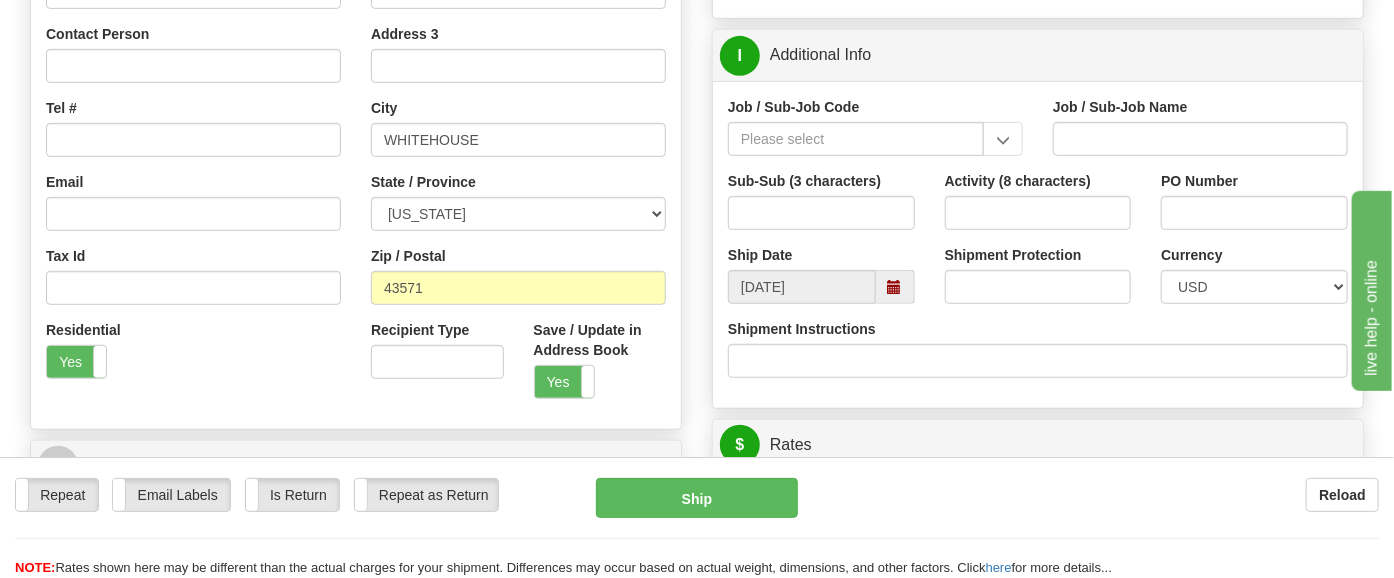 click at bounding box center (875, 139) 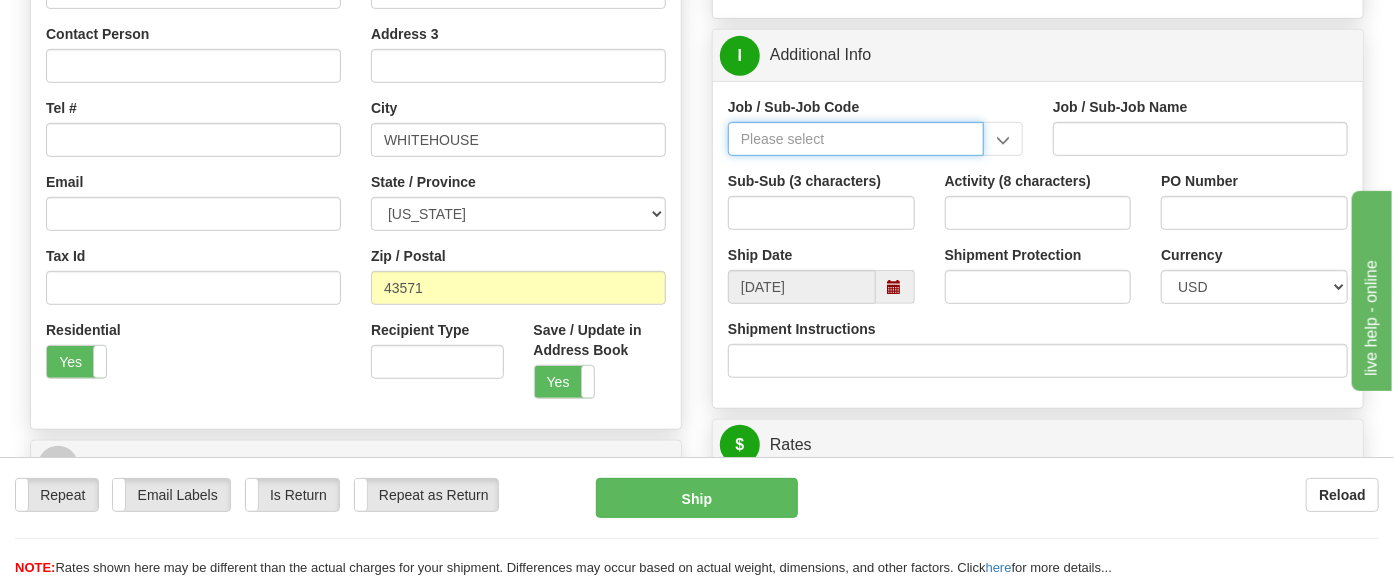click on "Job / Sub-Job Code" at bounding box center [856, 139] 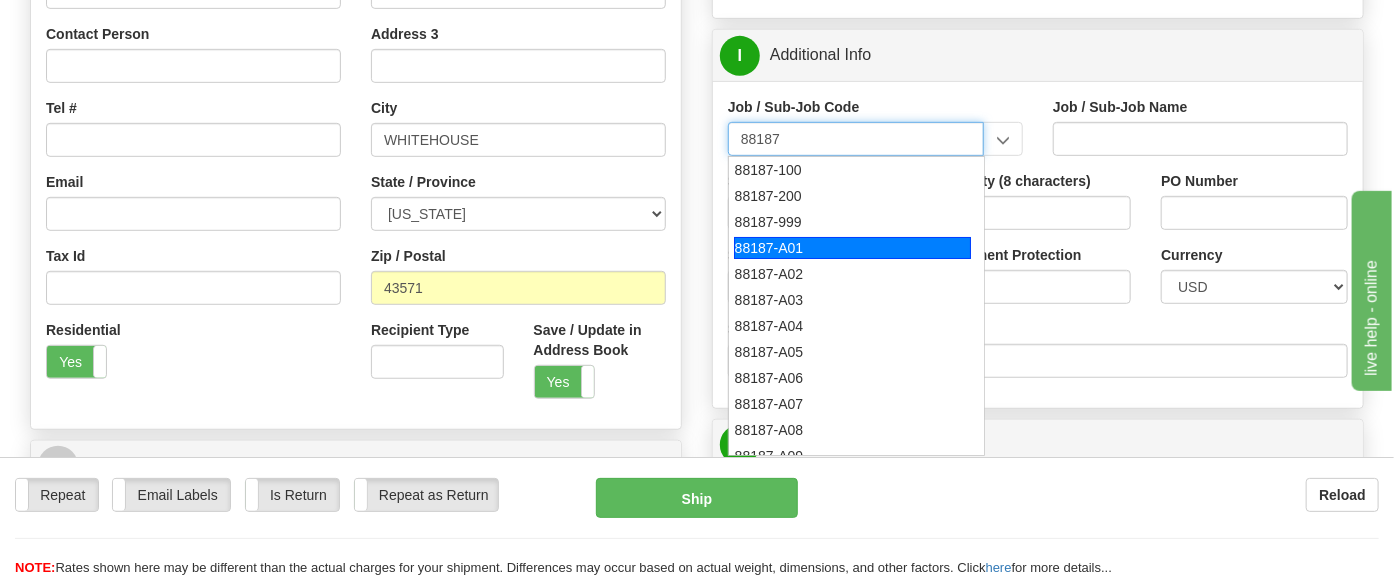 click on "88187-A01" at bounding box center (852, 248) 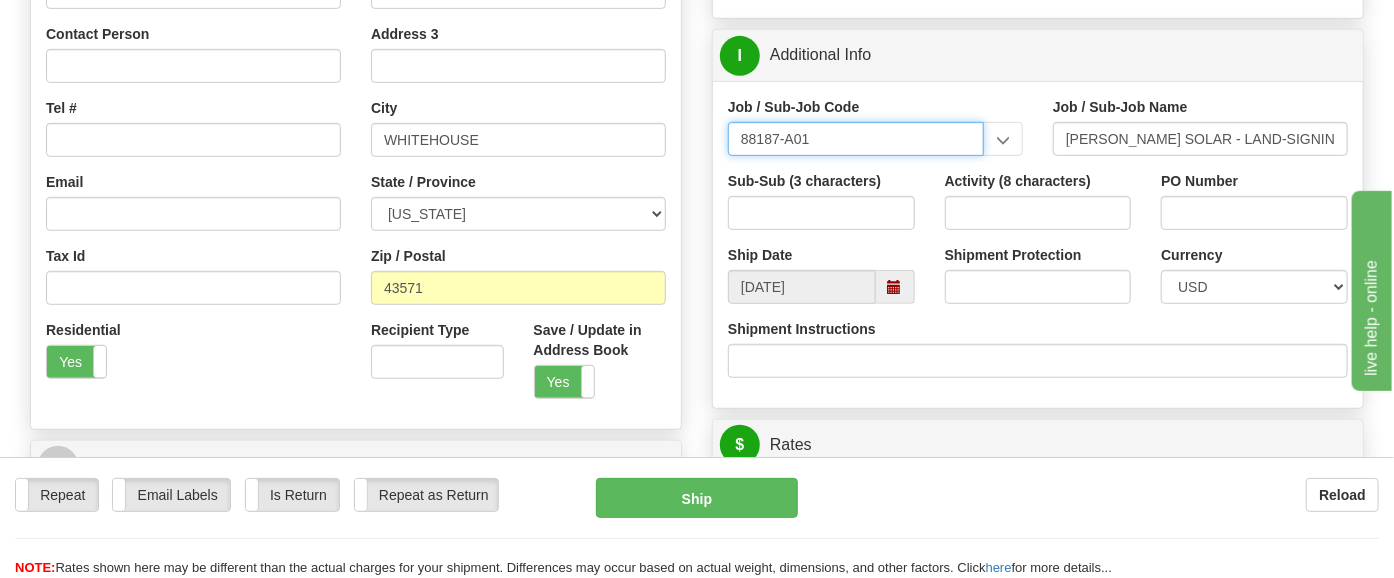 click on "88187-A01" at bounding box center [856, 139] 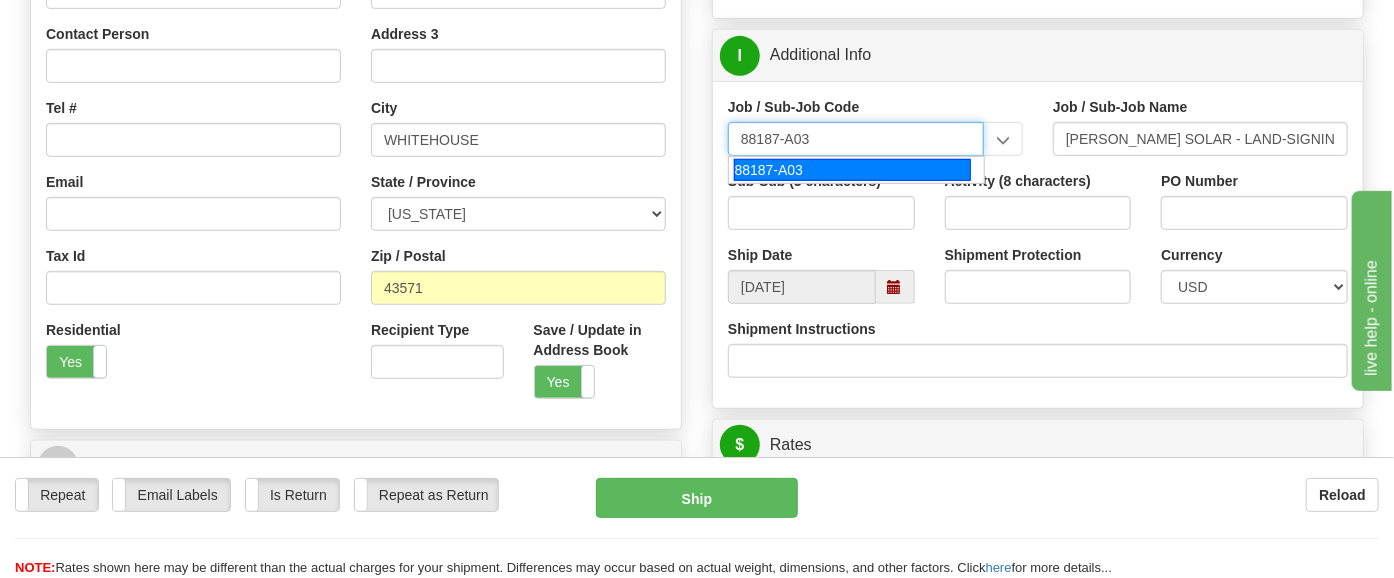 type on "88187-A03" 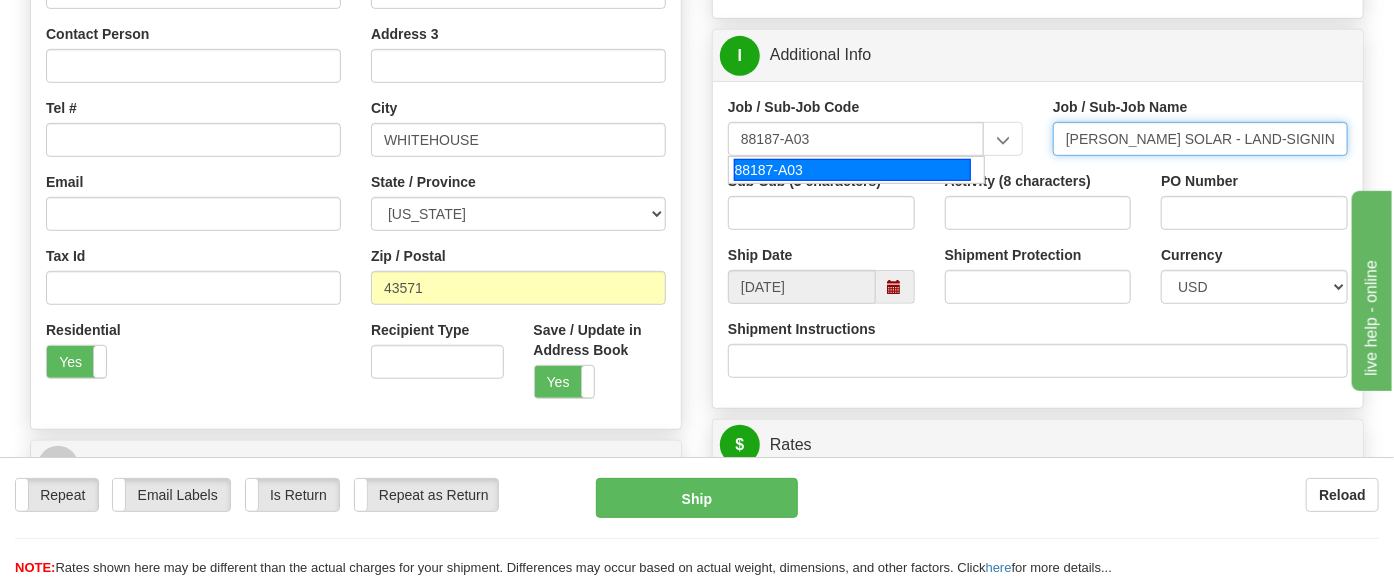 type on "[PERSON_NAME] SOLAR - LAND-LEASE PAYMENTS" 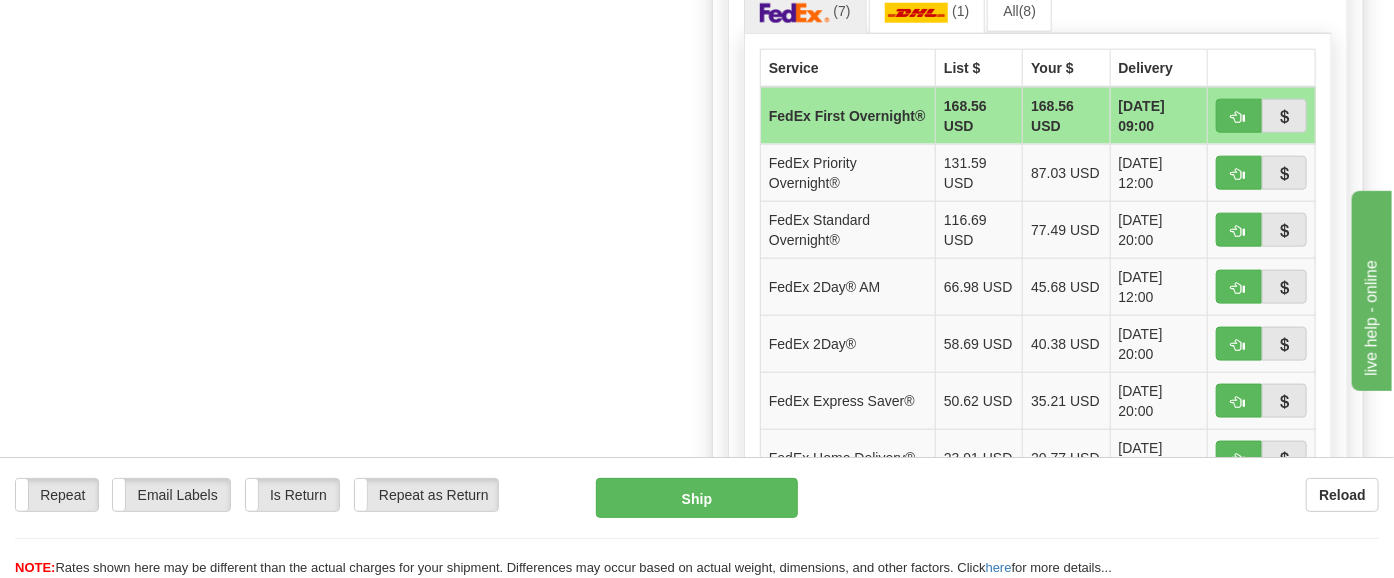scroll, scrollTop: 1071, scrollLeft: 0, axis: vertical 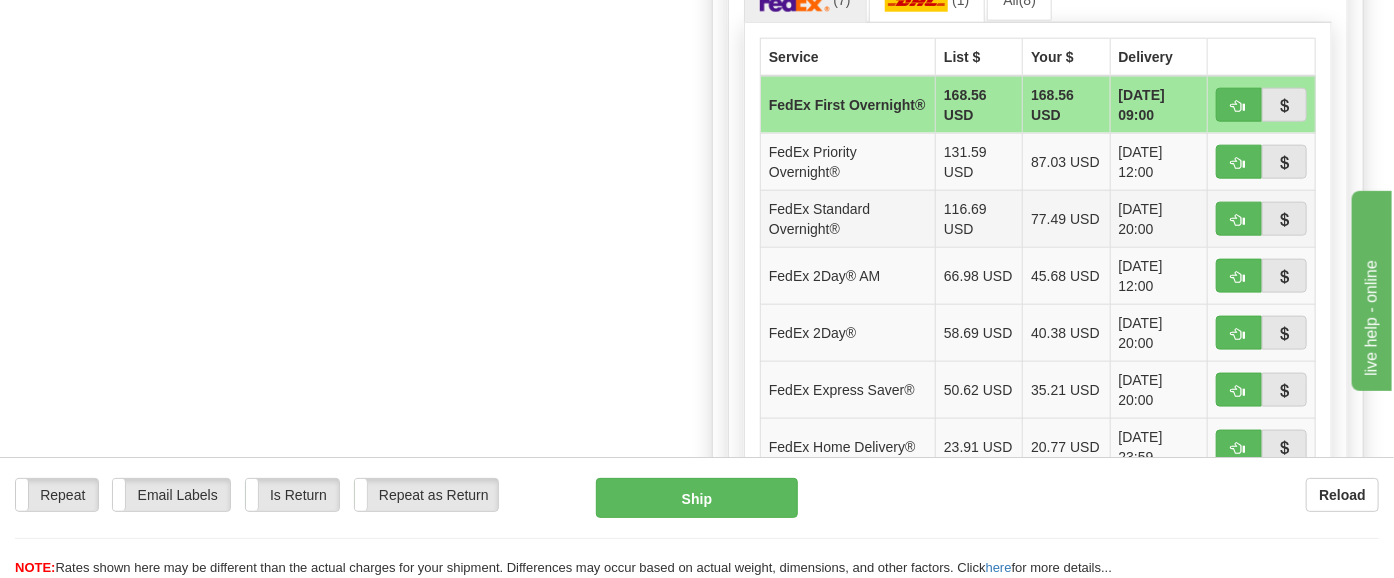 click on "[DATE] 20:00" at bounding box center [1159, 219] 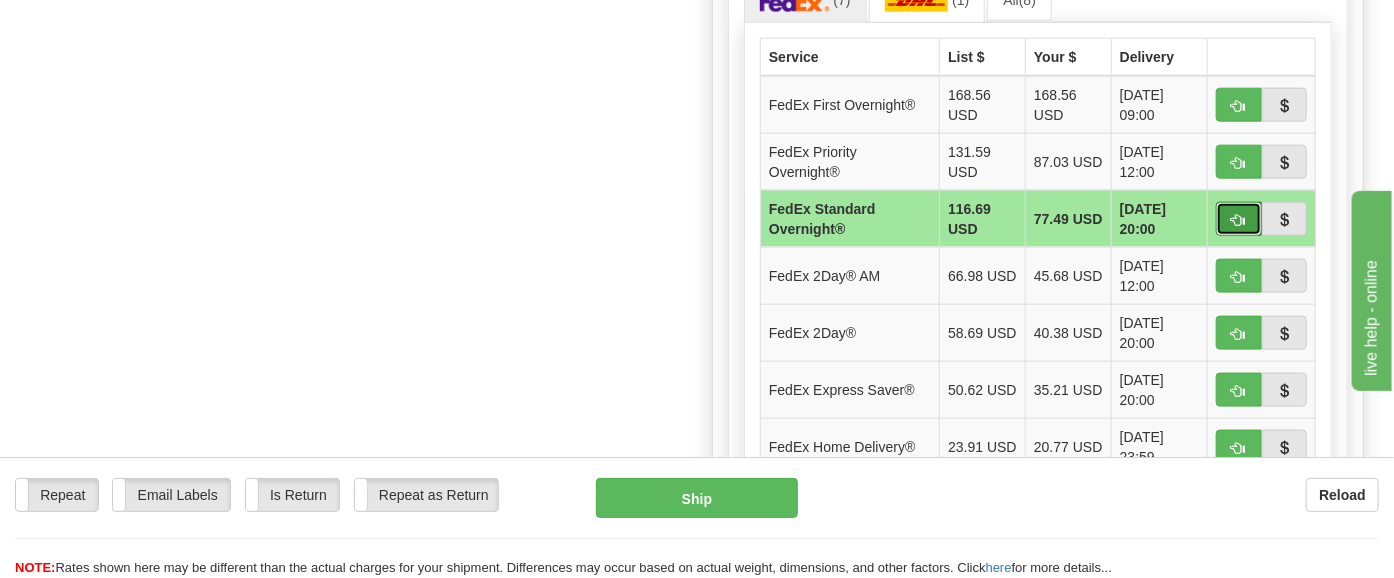 click at bounding box center [1239, 219] 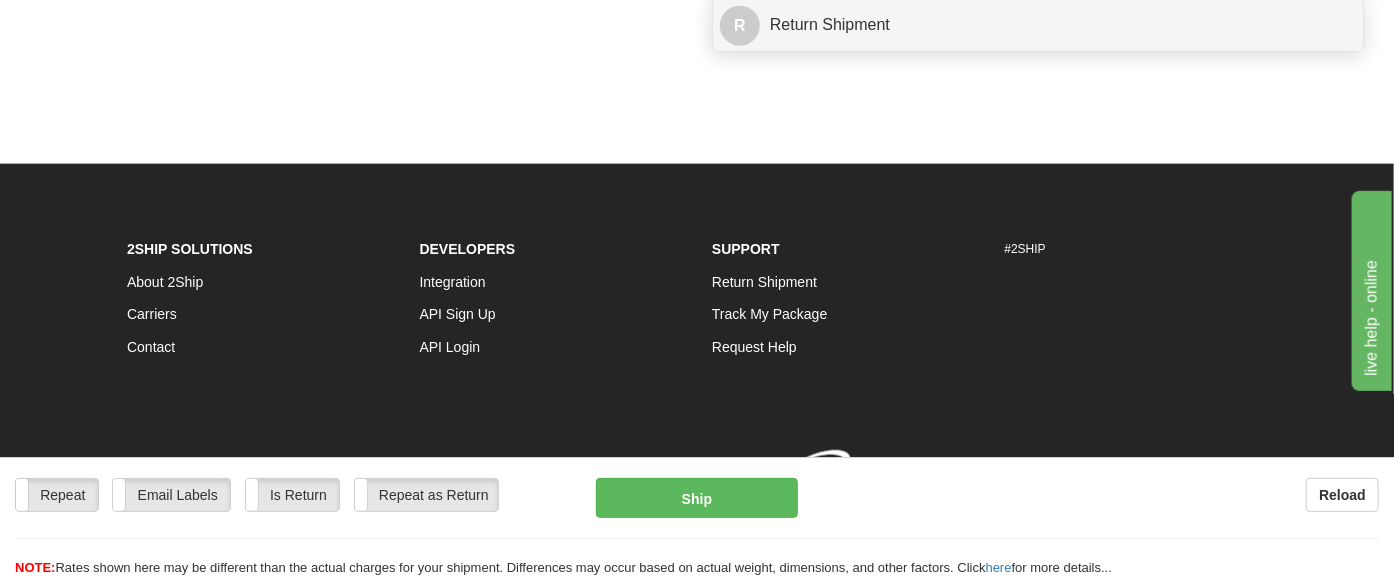 scroll, scrollTop: 1132, scrollLeft: 0, axis: vertical 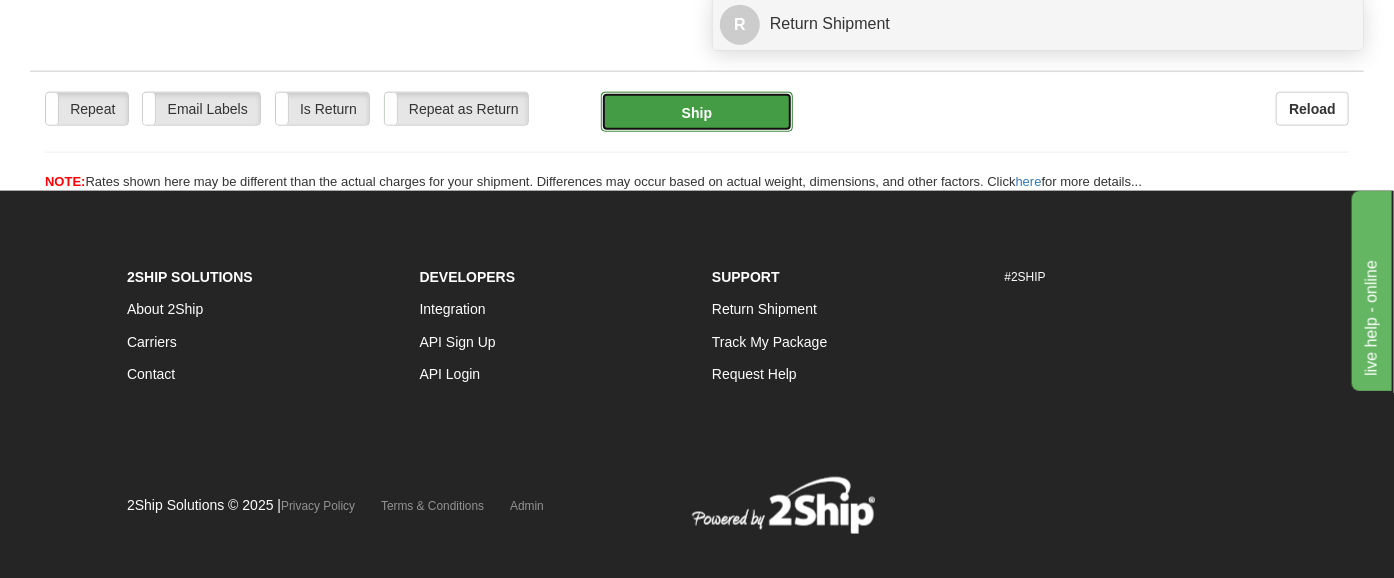 click on "Ship" at bounding box center (697, 112) 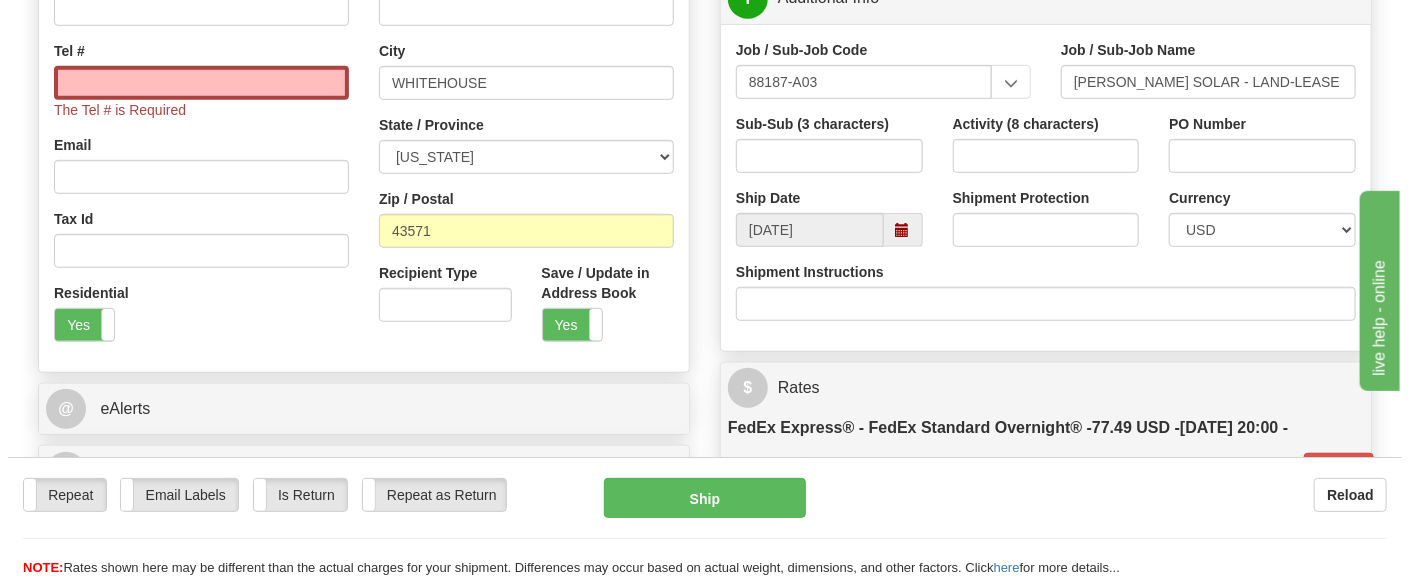 scroll, scrollTop: 524, scrollLeft: 0, axis: vertical 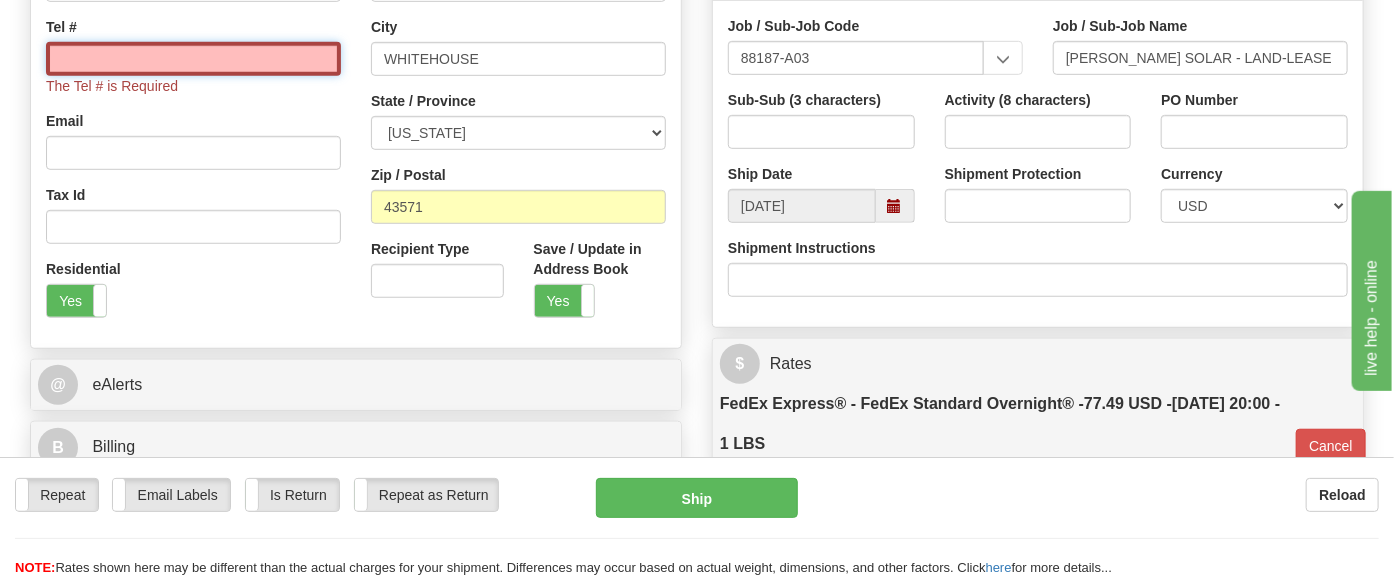 click on "Tel #" at bounding box center (193, 59) 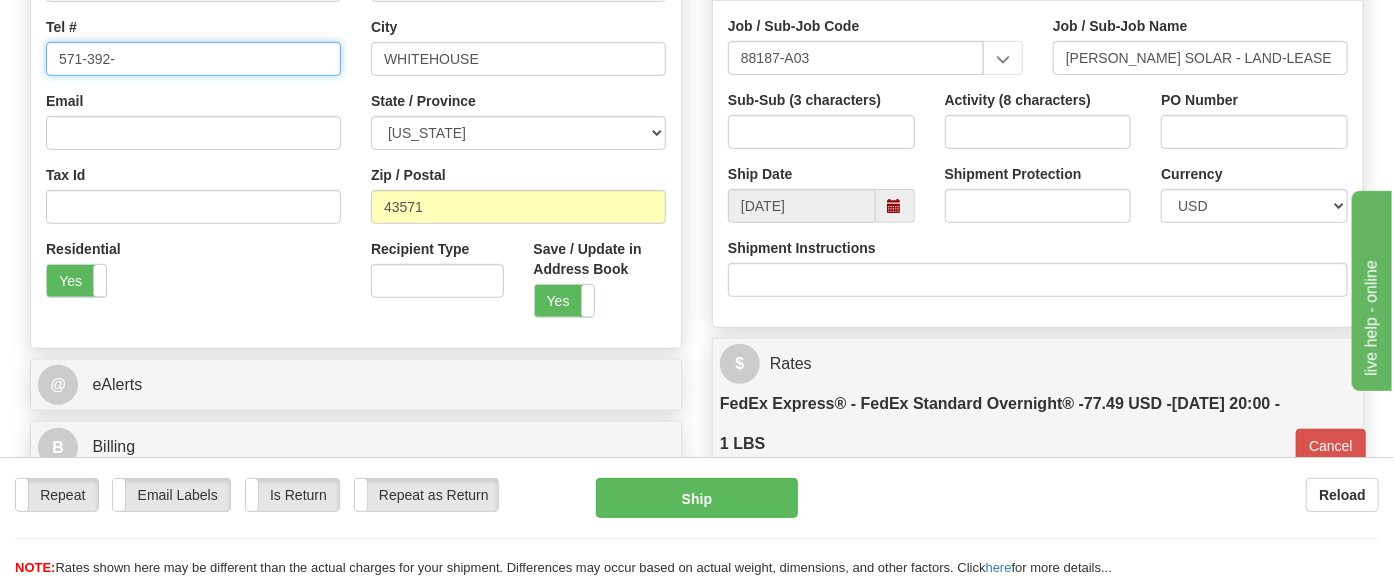 click on "571-392-" at bounding box center [193, 59] 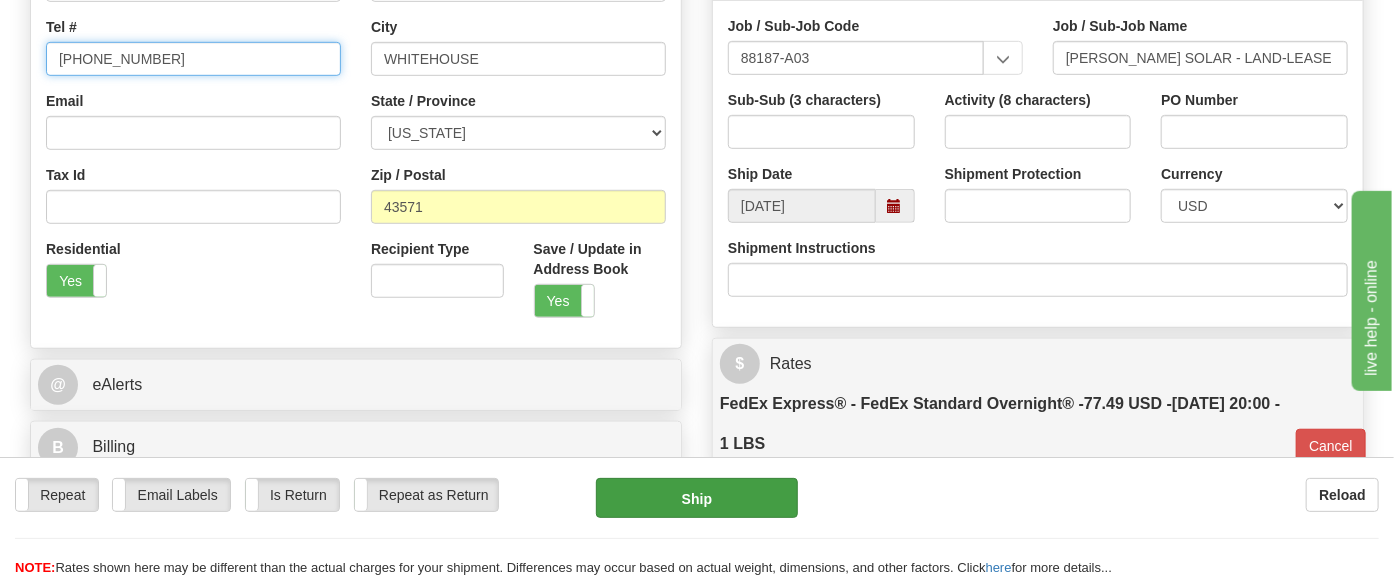 type on "[PHONE_NUMBER]" 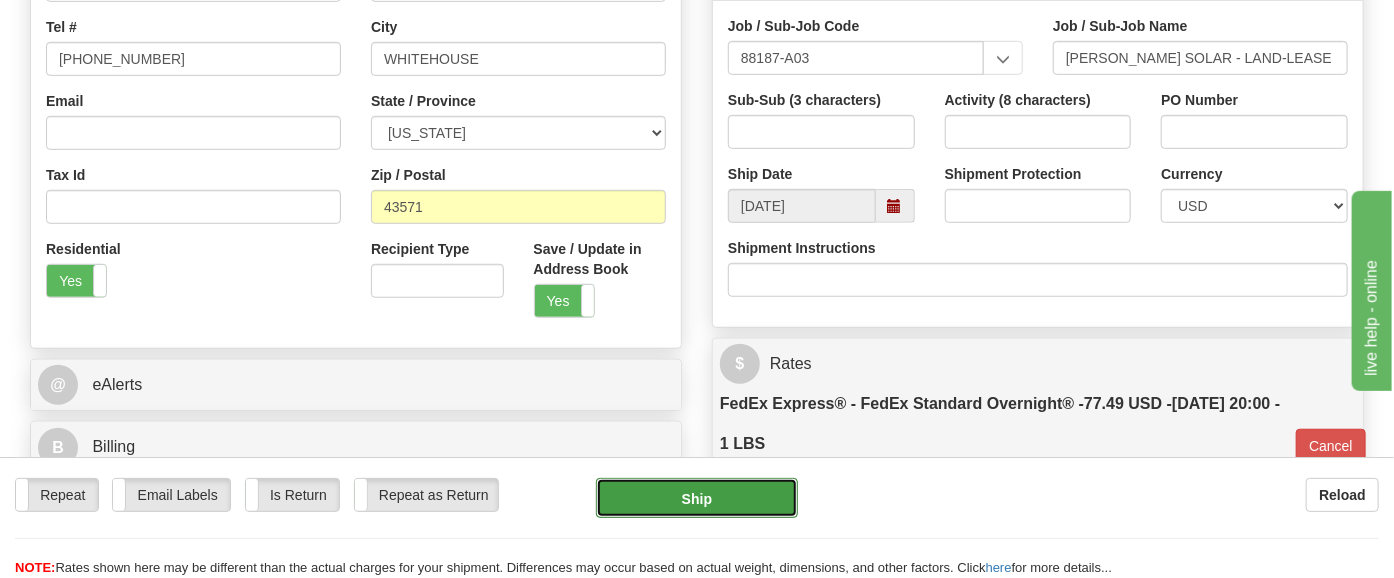 click on "Ship" at bounding box center [697, 498] 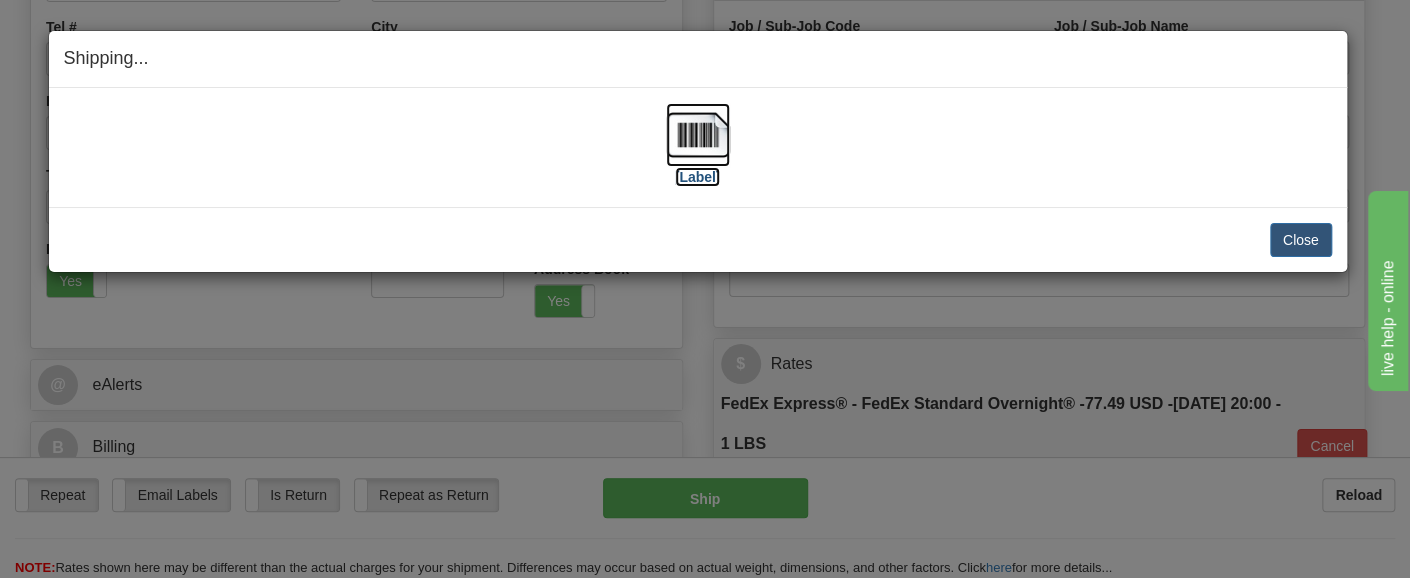 click on "[Label]" at bounding box center [698, 177] 